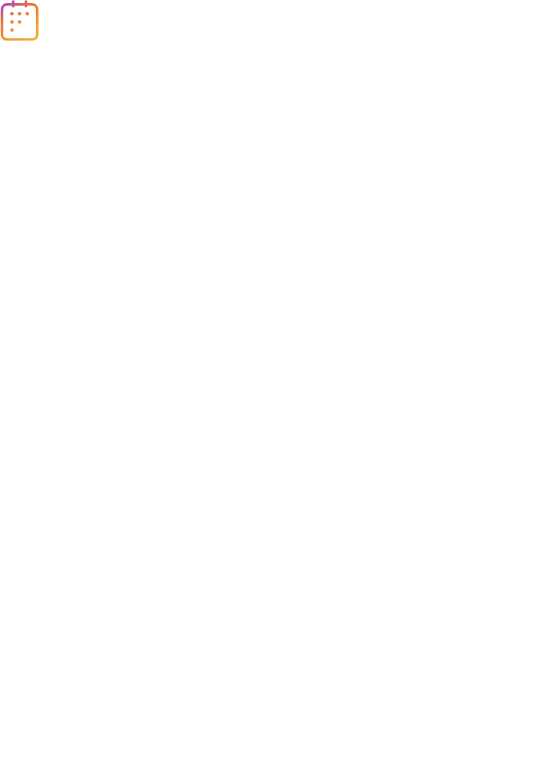 scroll, scrollTop: 0, scrollLeft: 0, axis: both 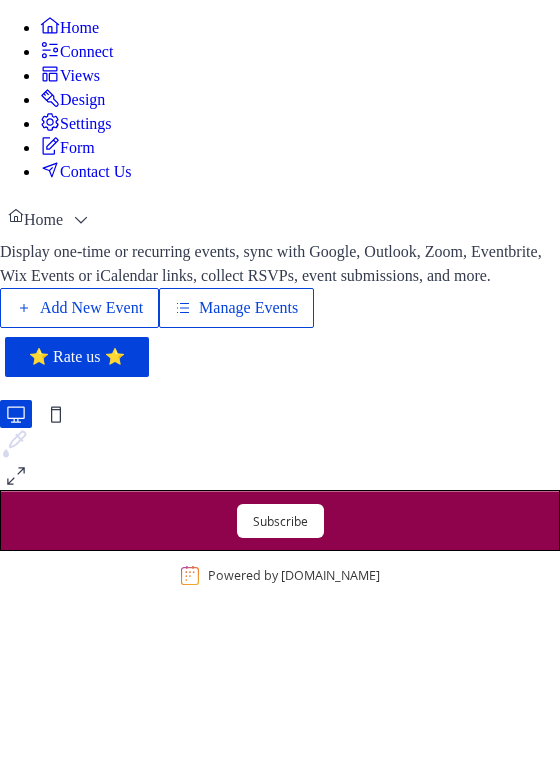 click on "Manage Events" at bounding box center (248, 308) 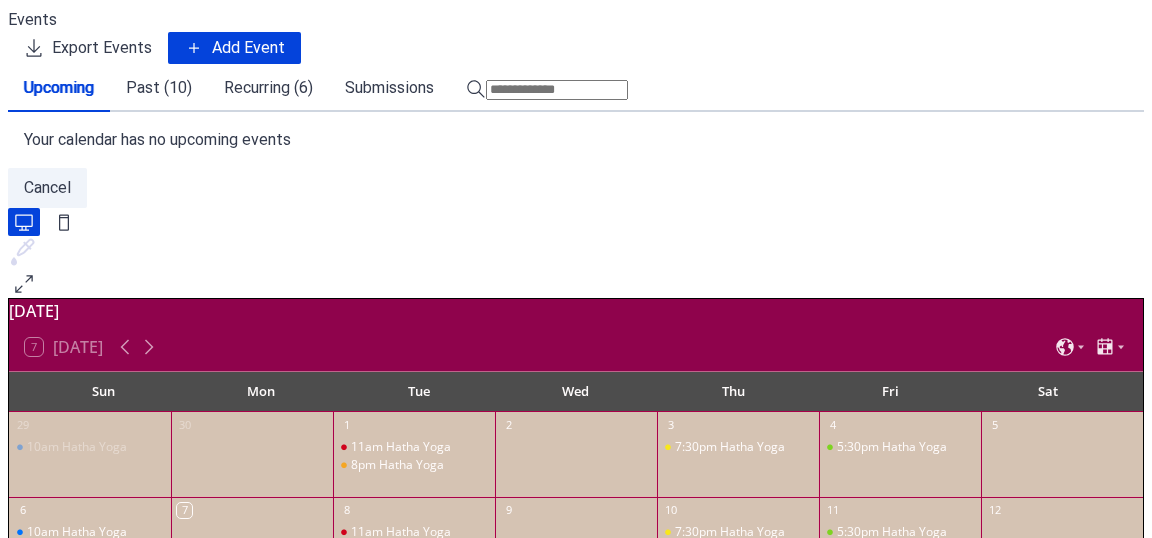 scroll, scrollTop: 0, scrollLeft: 0, axis: both 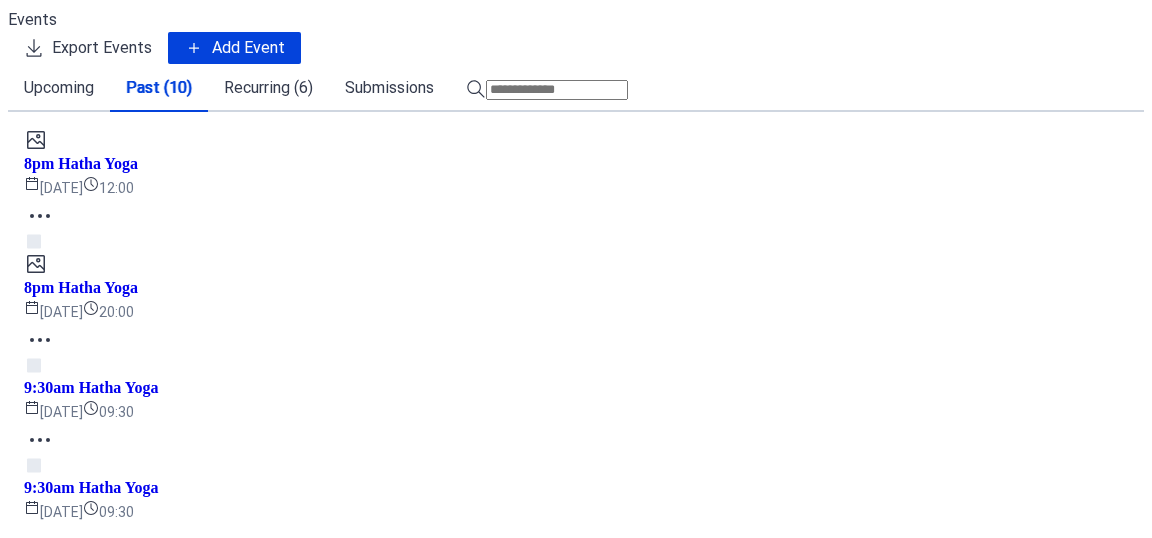 click on "Recurring  (6)" at bounding box center (268, 88) 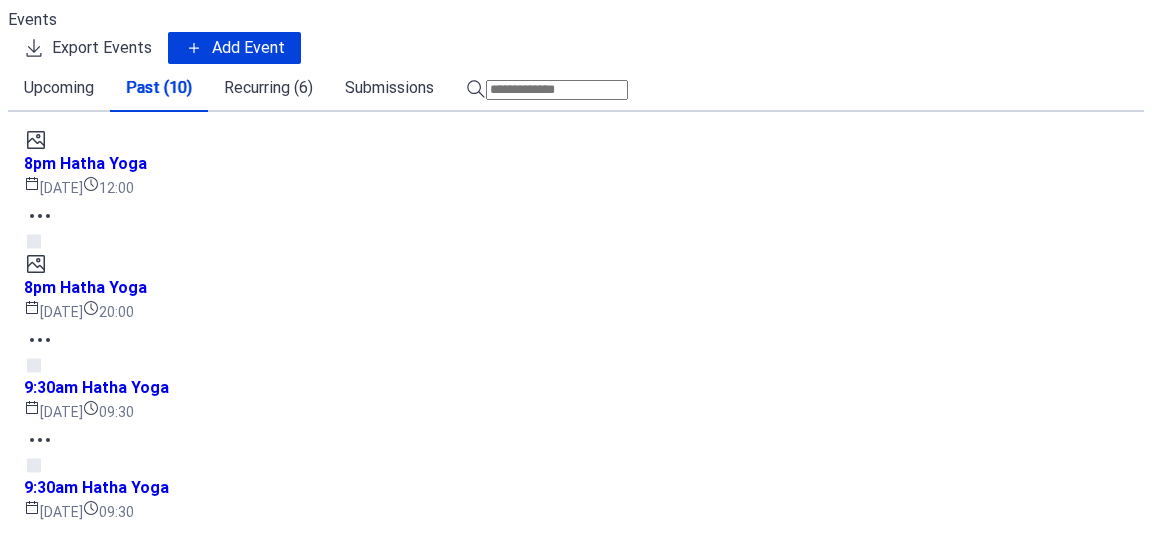 click on "Recurring  (6)" at bounding box center (268, 88) 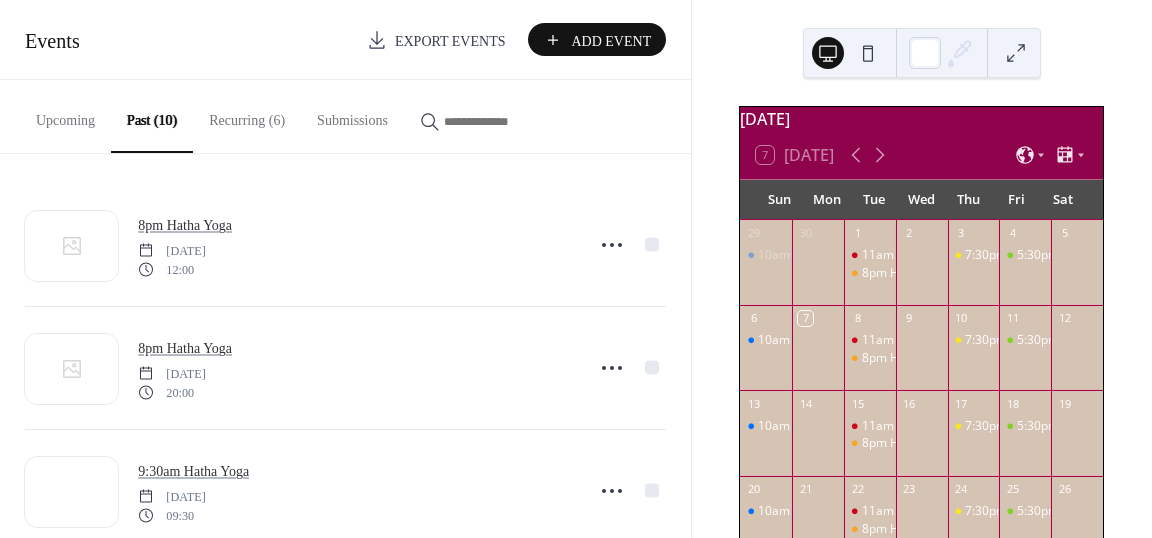 click on "Submissions" at bounding box center [352, 115] 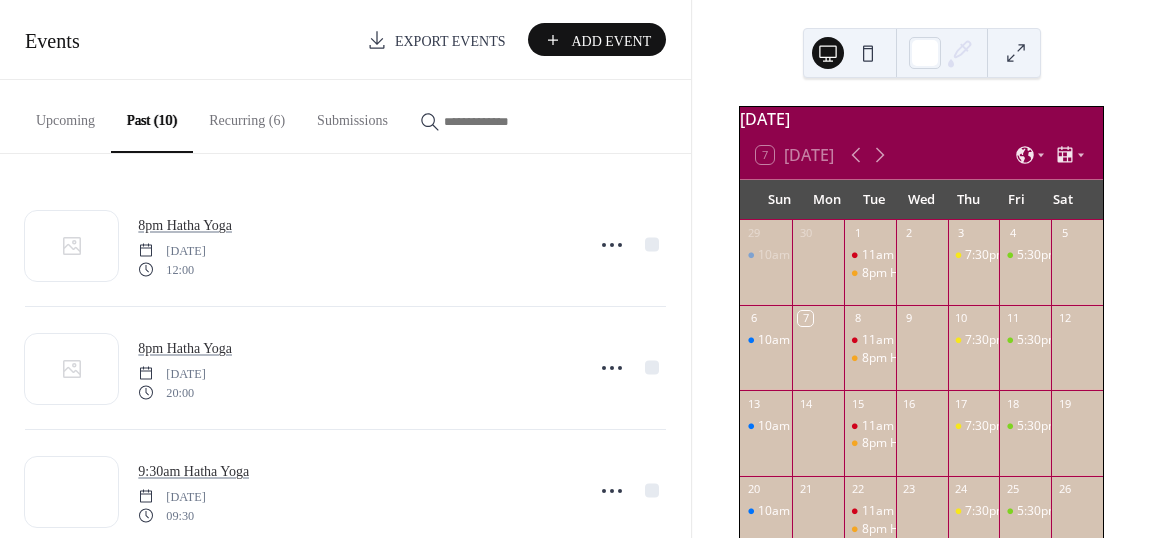 click on "Recurring  (6)" at bounding box center [247, 115] 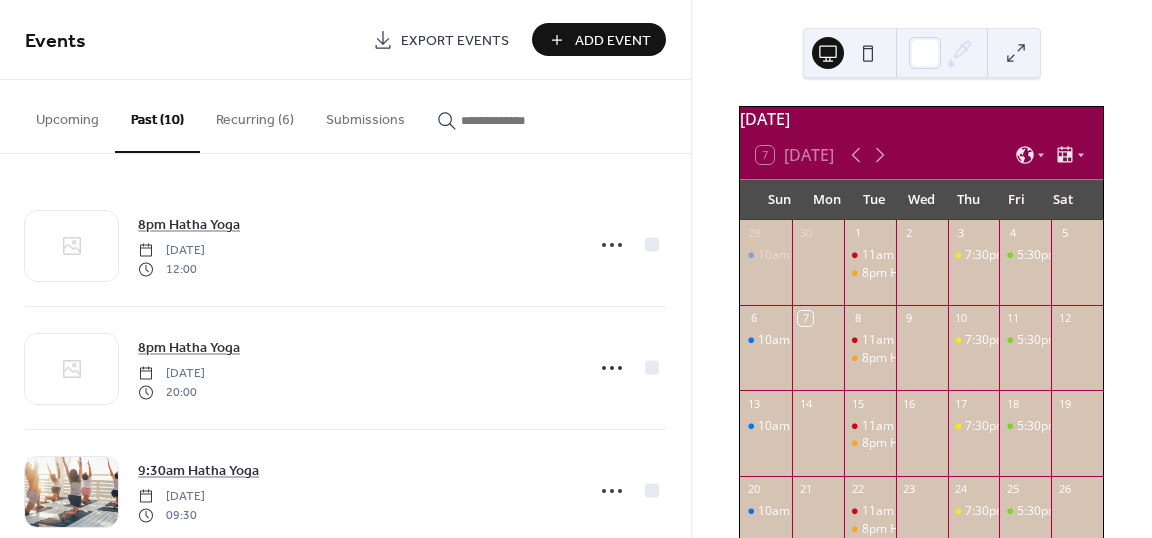 click on "Recurring  (6)" at bounding box center (255, 115) 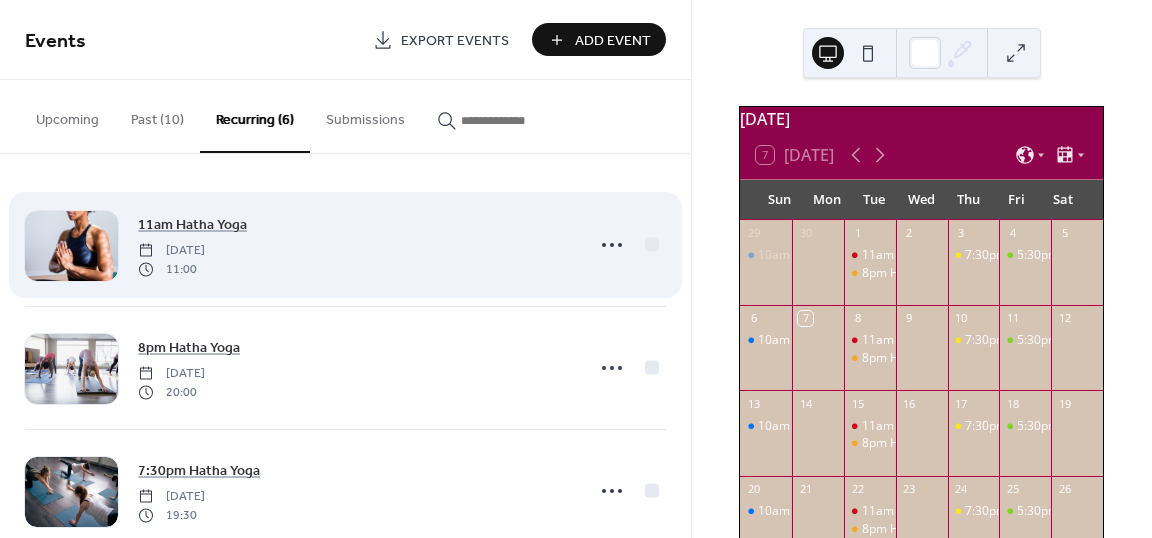 click 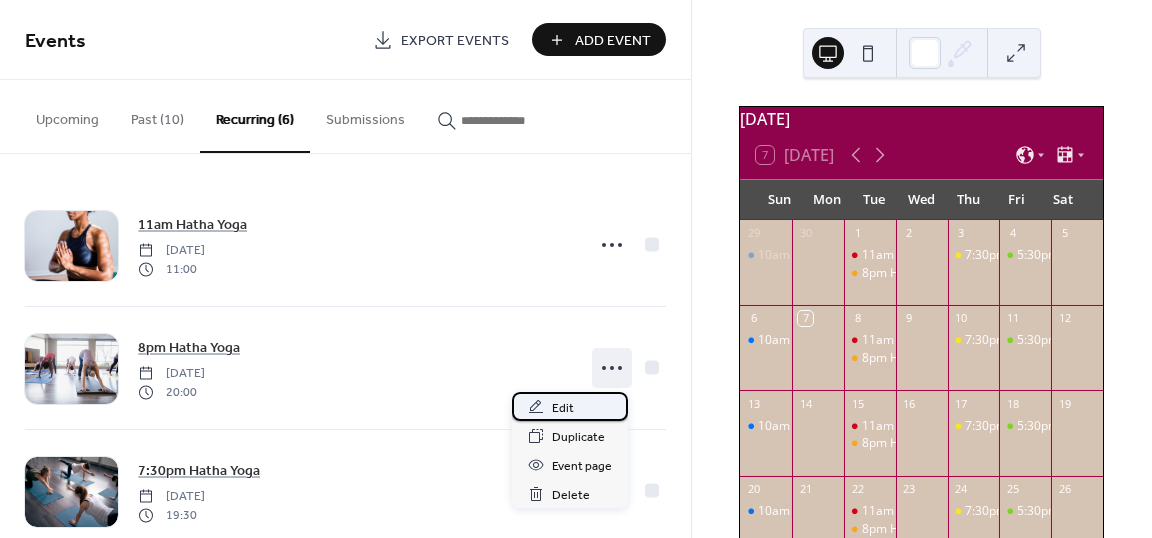 click on "Edit" at bounding box center (563, 408) 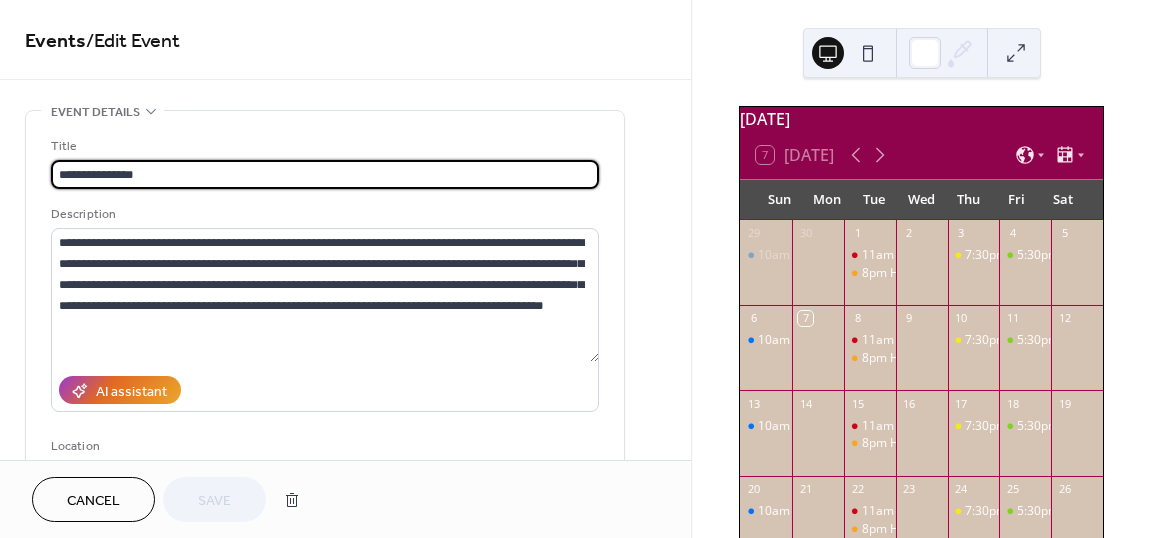 click on "**********" at bounding box center (325, 174) 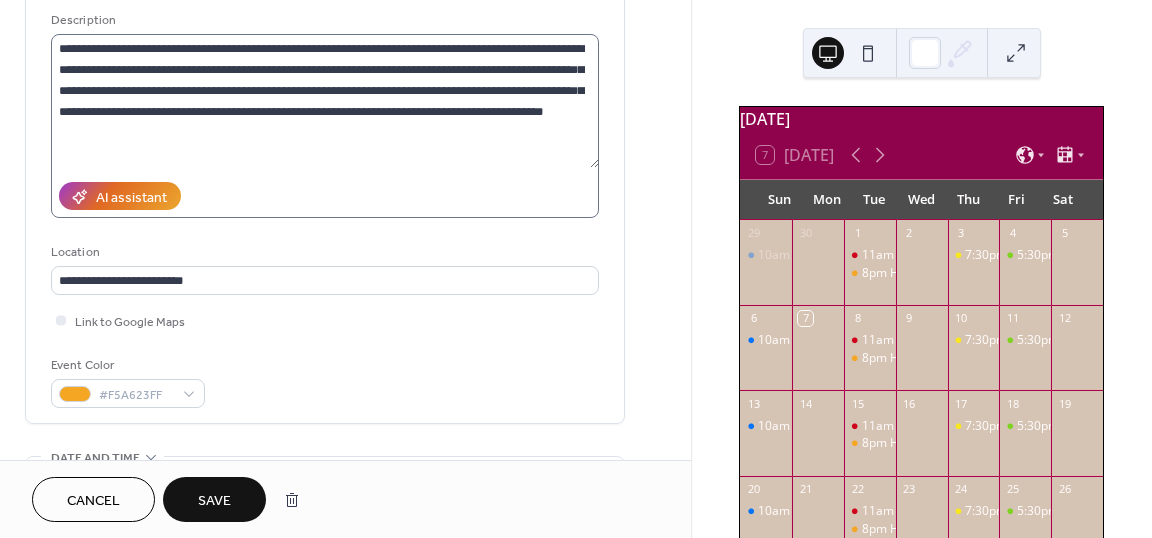 scroll, scrollTop: 195, scrollLeft: 0, axis: vertical 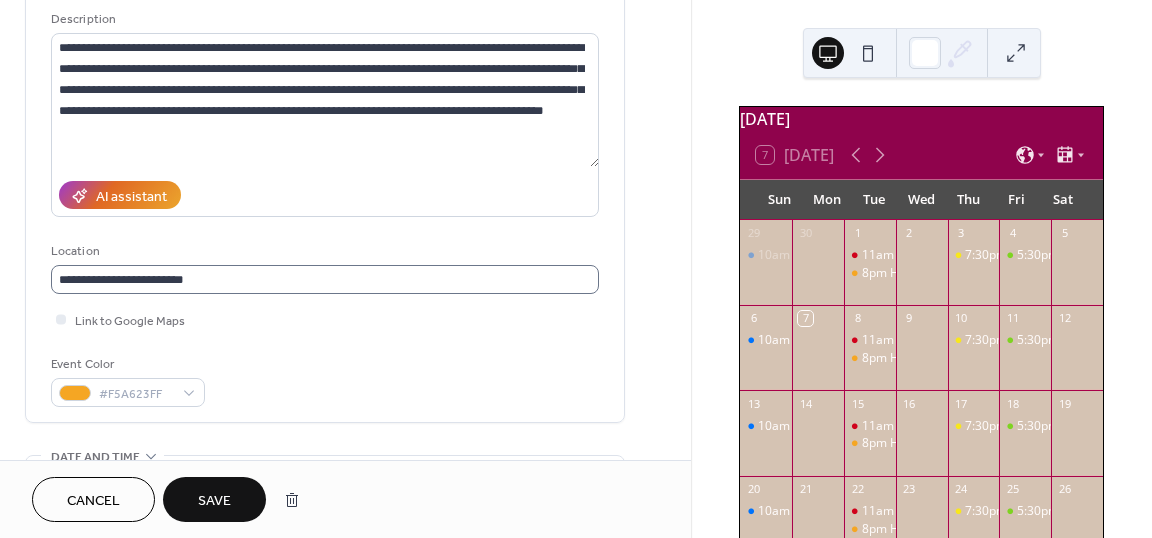 type on "**********" 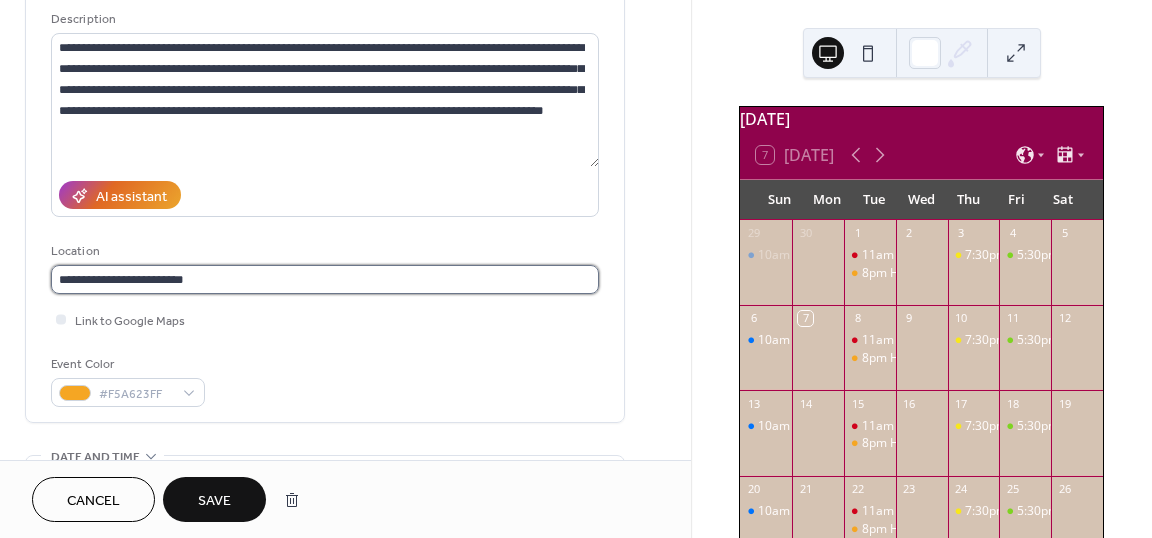 click on "**********" at bounding box center [325, 279] 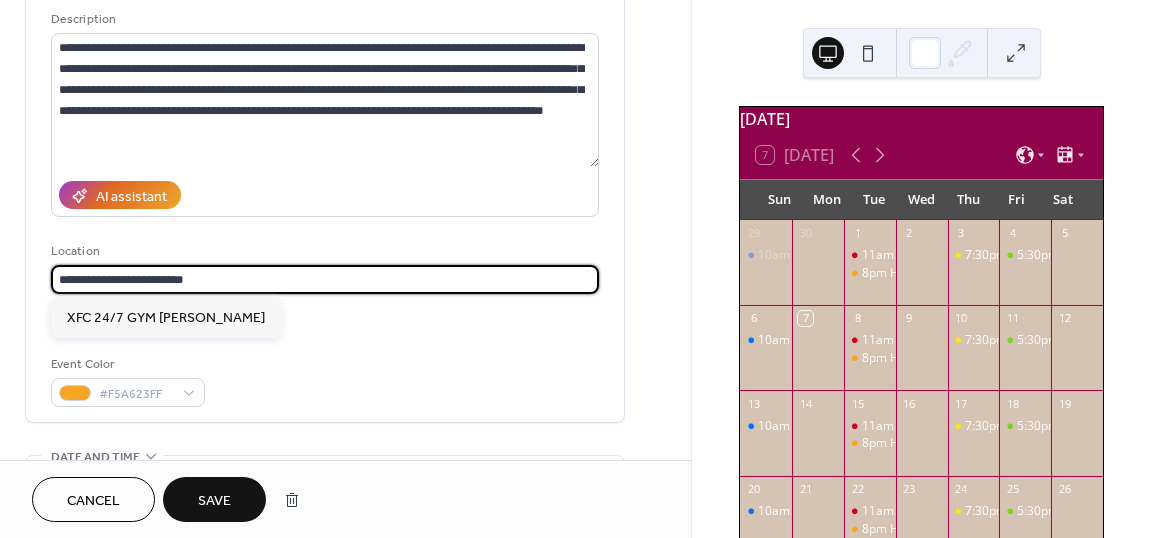drag, startPoint x: 246, startPoint y: 281, endPoint x: -53, endPoint y: 276, distance: 299.0418 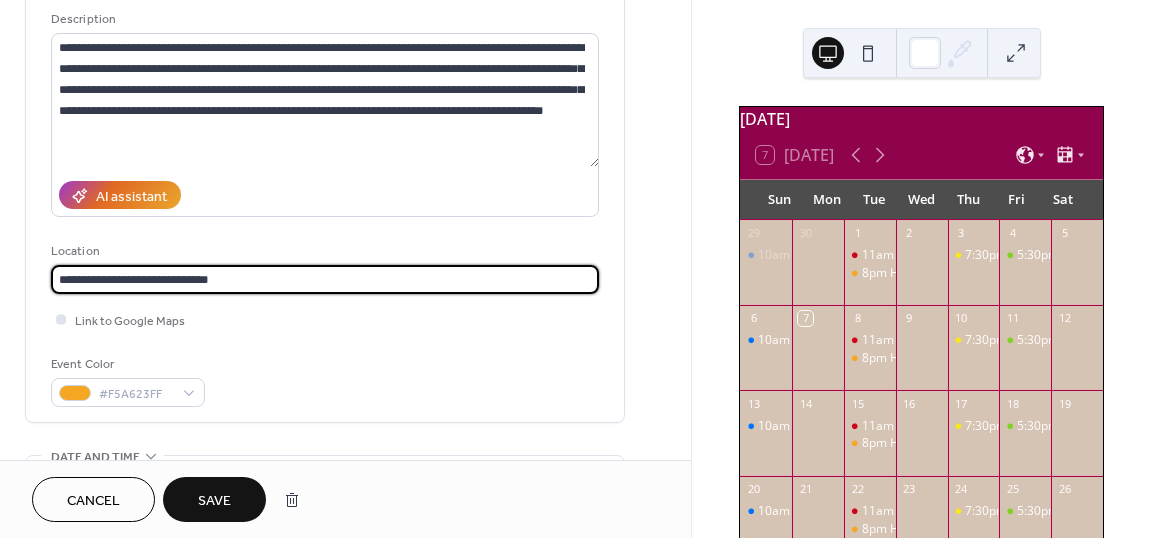 type on "**********" 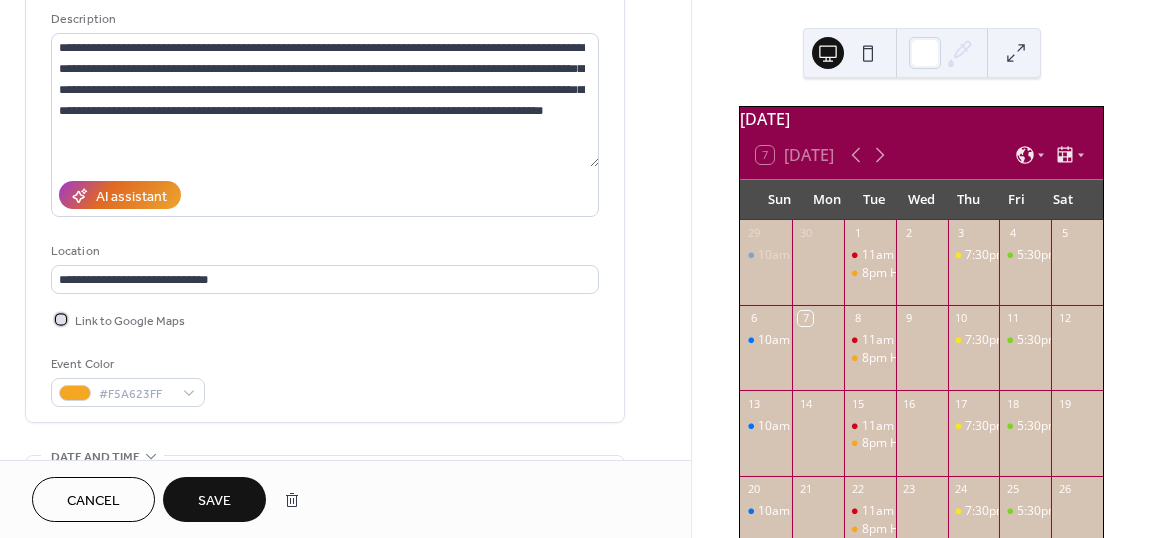 click at bounding box center (61, 319) 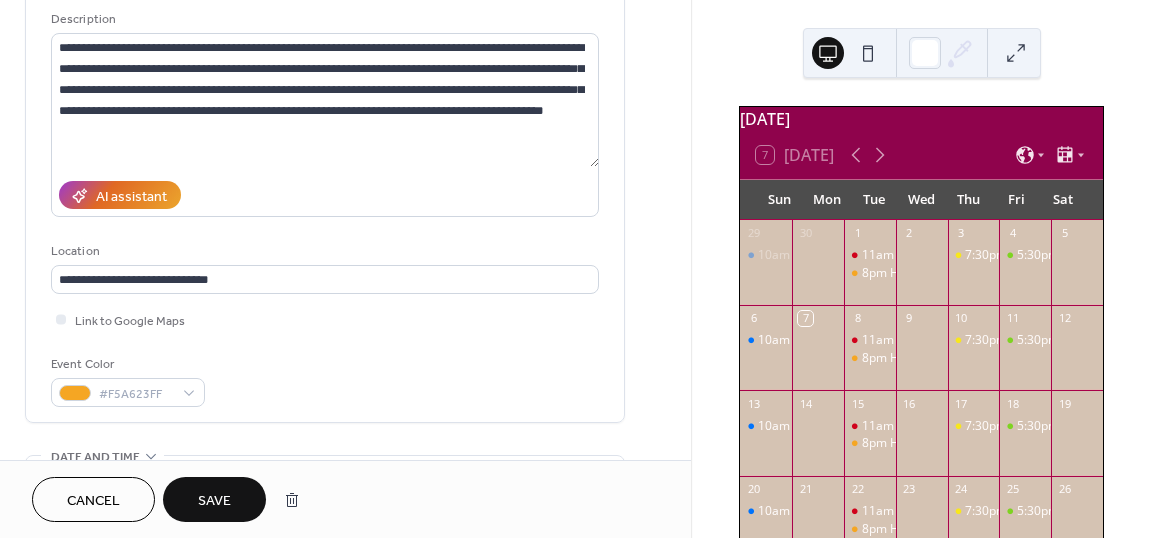 click on "Link to Google Maps" at bounding box center [325, 319] 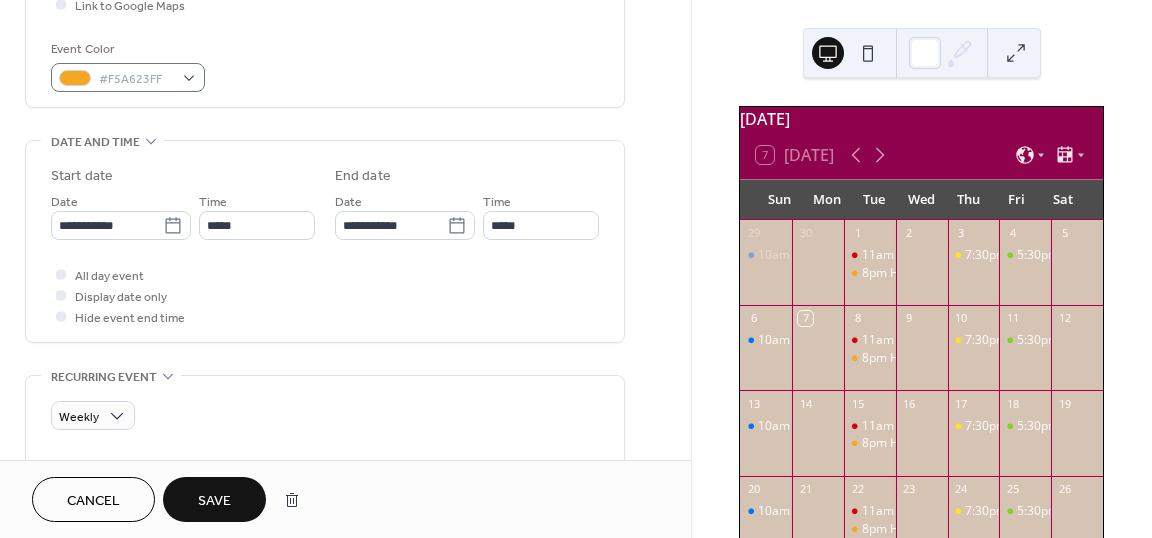 scroll, scrollTop: 513, scrollLeft: 0, axis: vertical 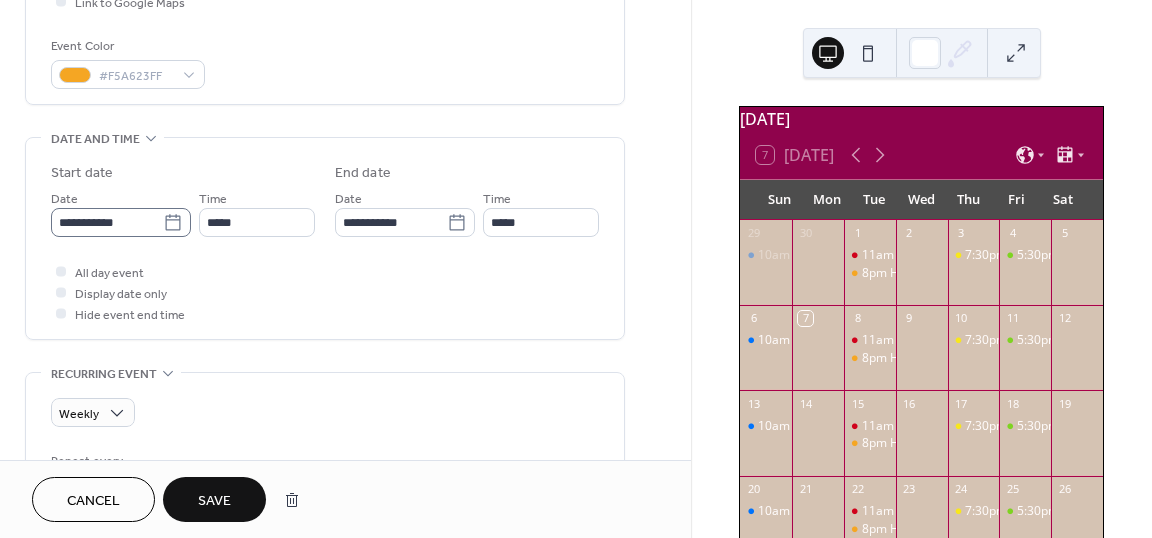 click 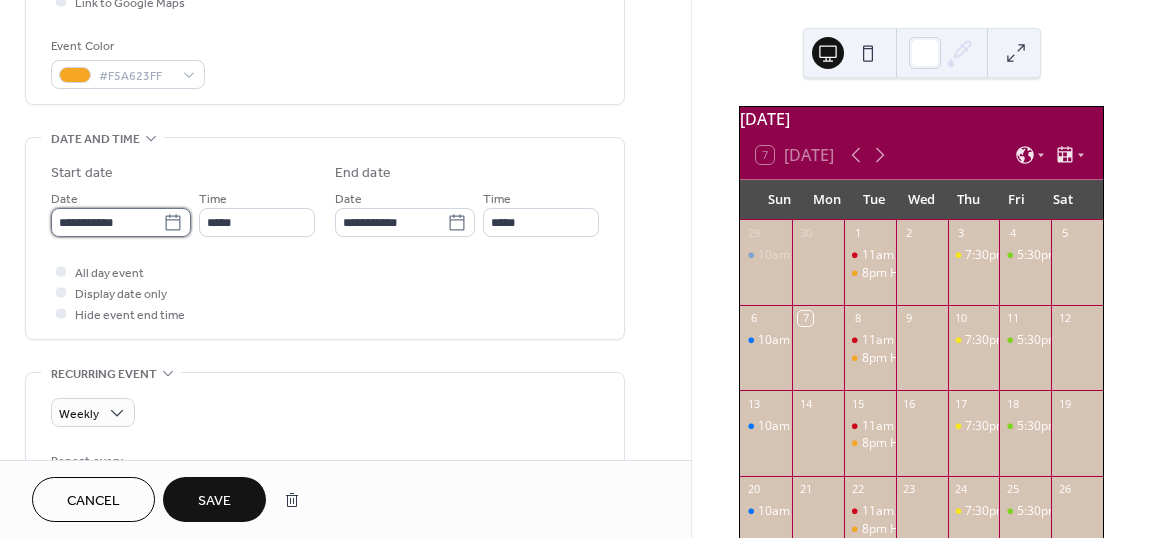 click on "**********" at bounding box center [107, 222] 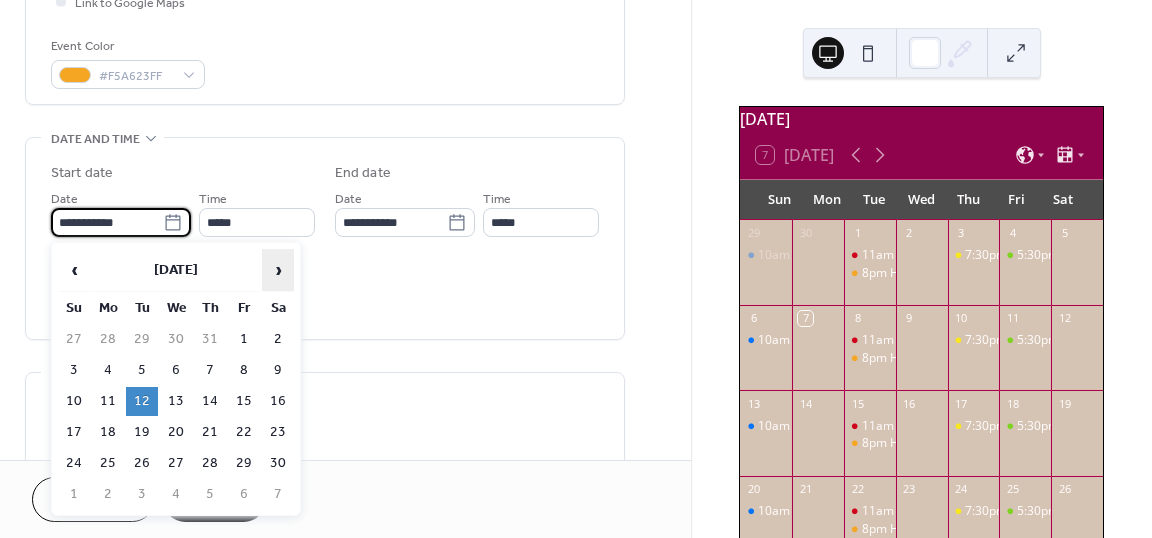 click on "›" at bounding box center (278, 270) 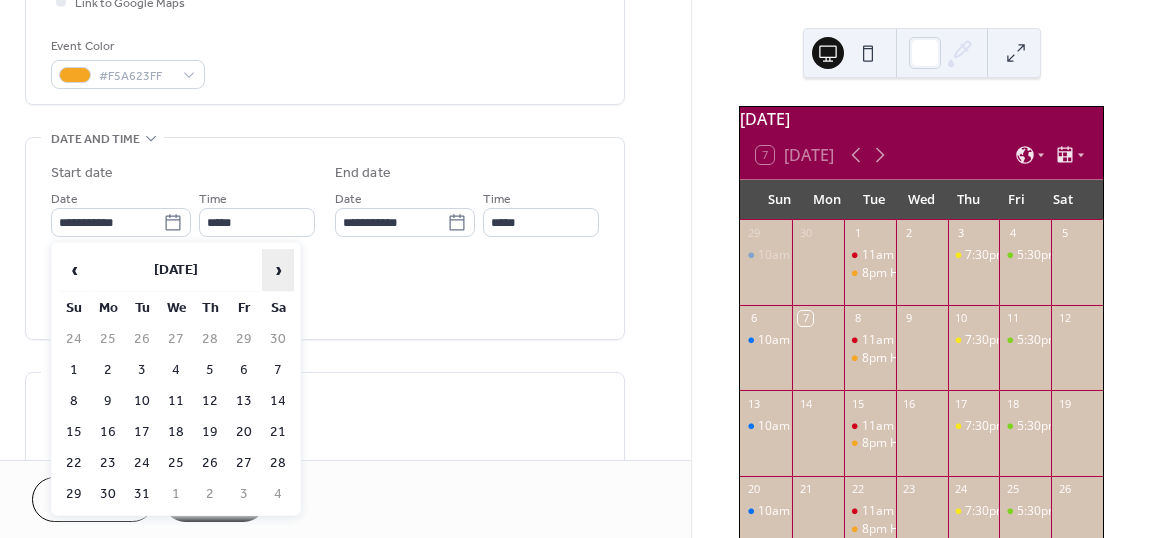 click on "›" at bounding box center [278, 270] 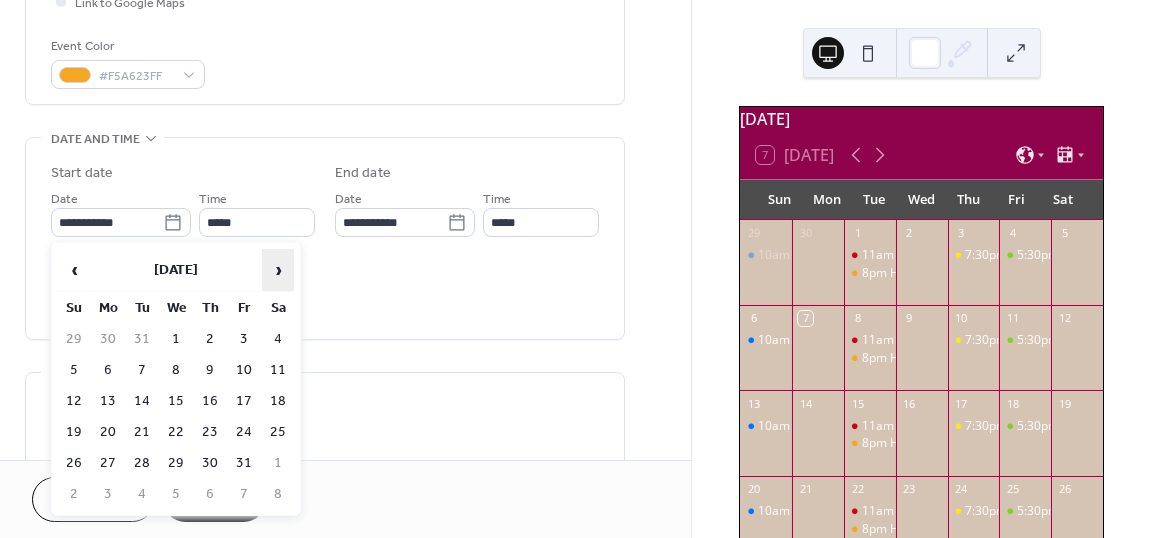 click on "›" at bounding box center [278, 270] 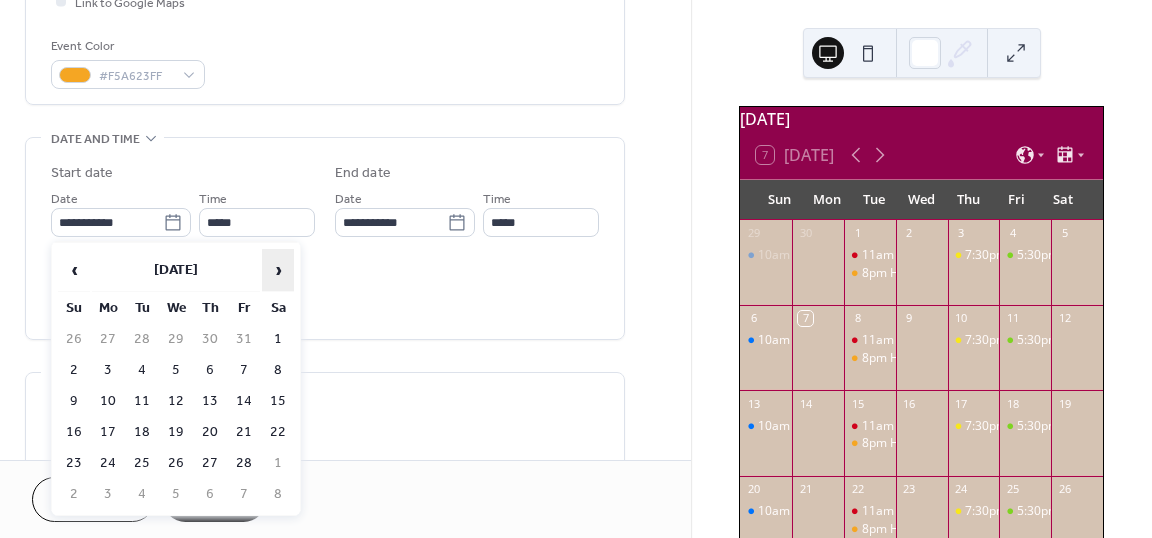 click on "›" at bounding box center (278, 270) 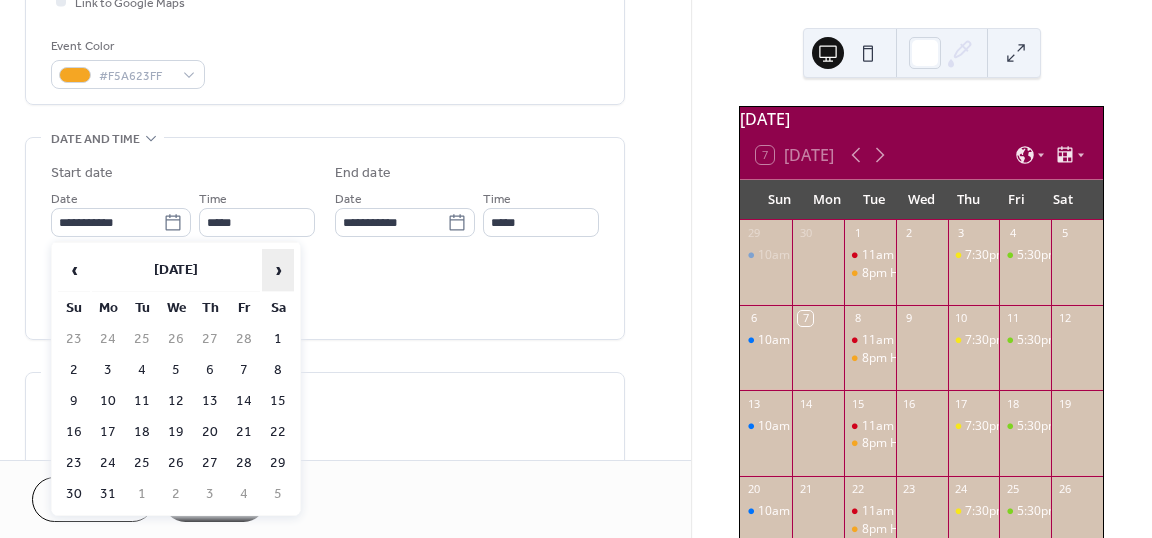 click on "›" at bounding box center (278, 270) 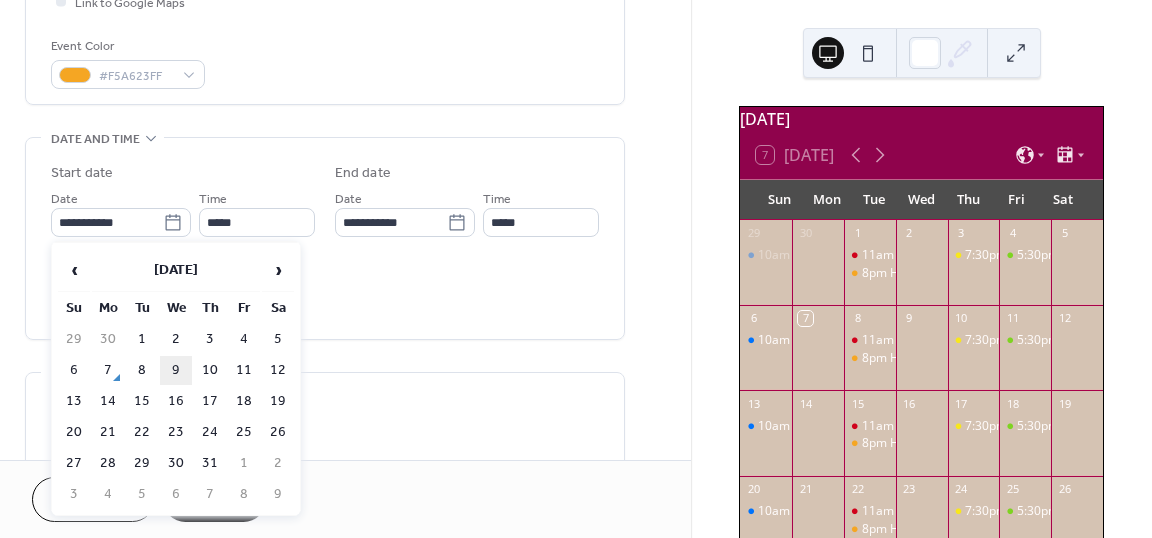 click on "9" at bounding box center (176, 370) 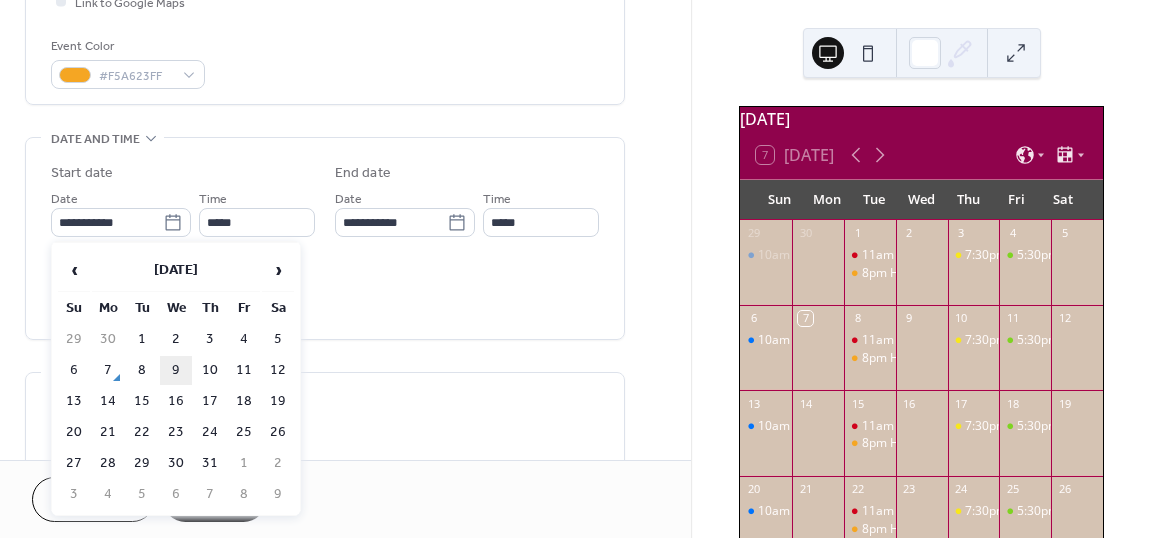 type on "**********" 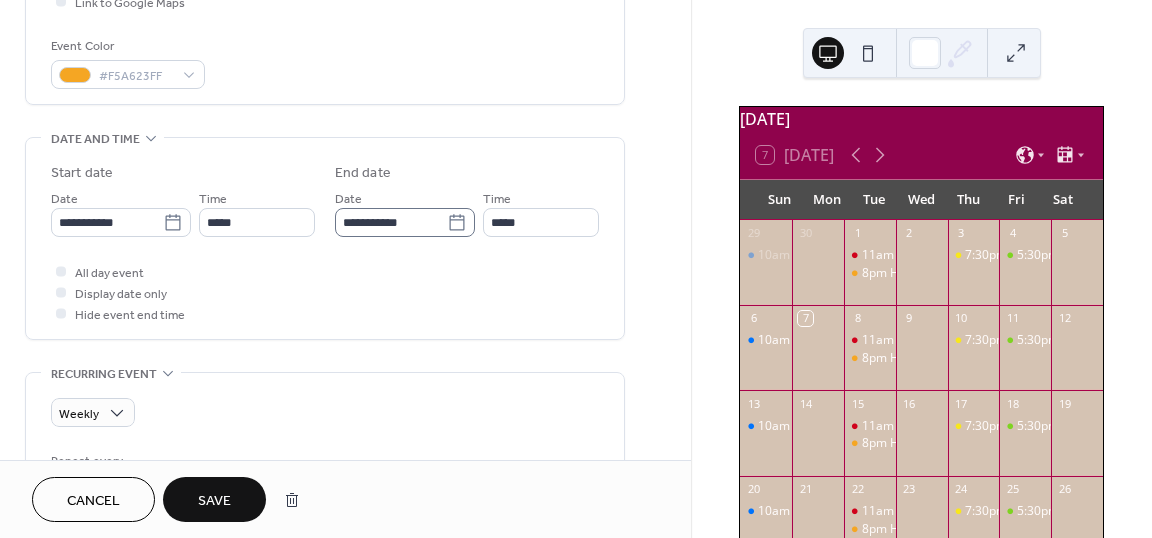 click 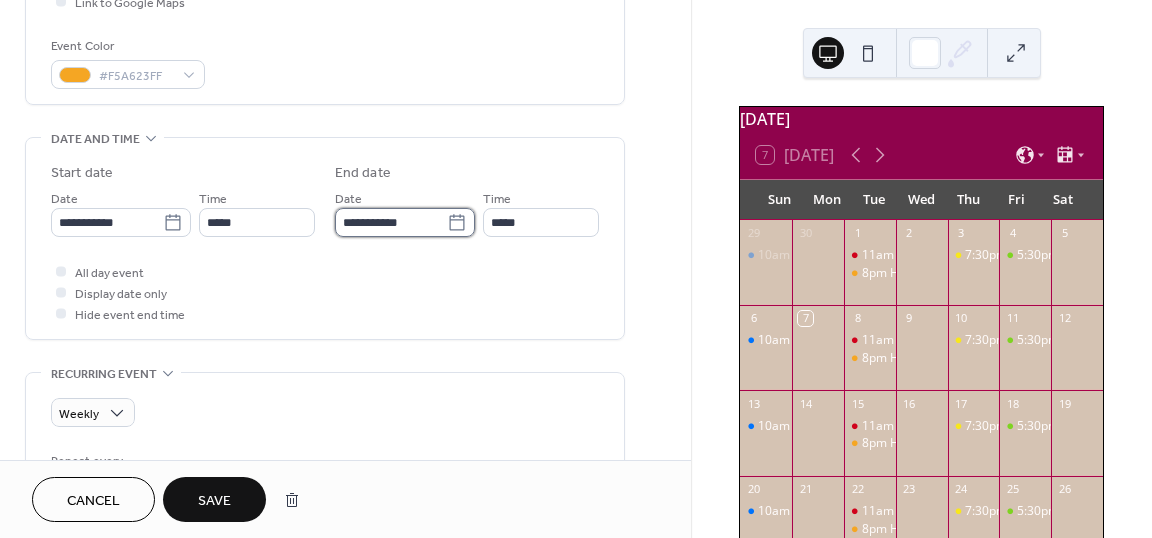 click on "**********" at bounding box center [391, 222] 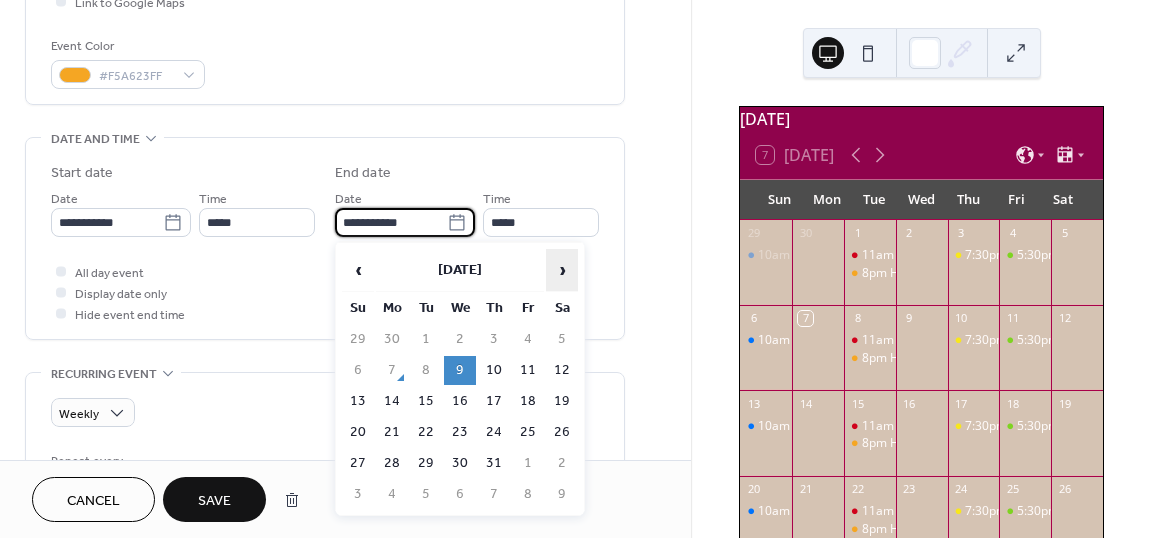 click on "›" at bounding box center [562, 270] 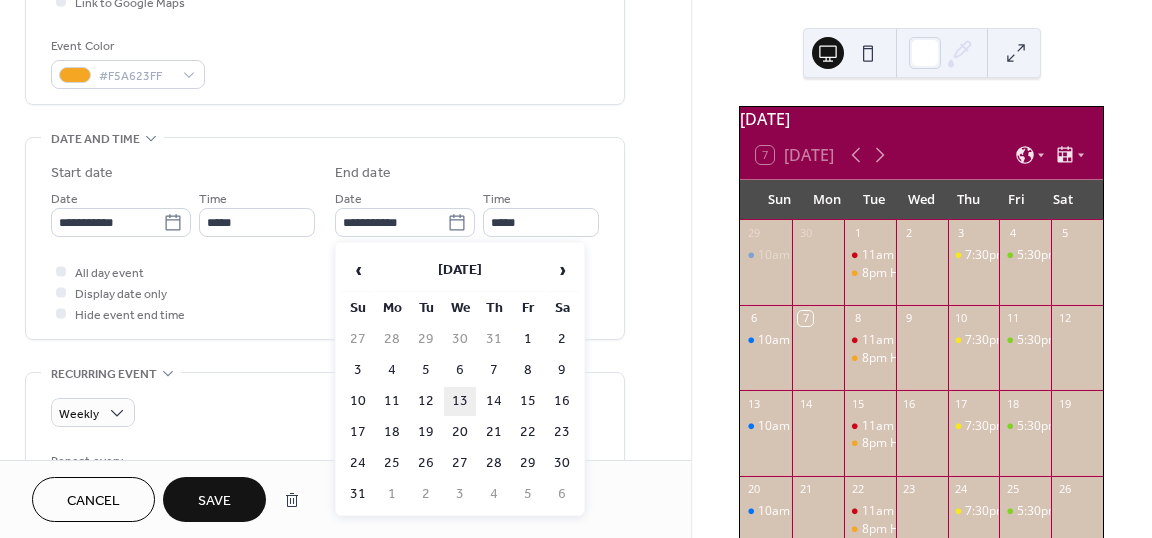 click on "13" at bounding box center [460, 401] 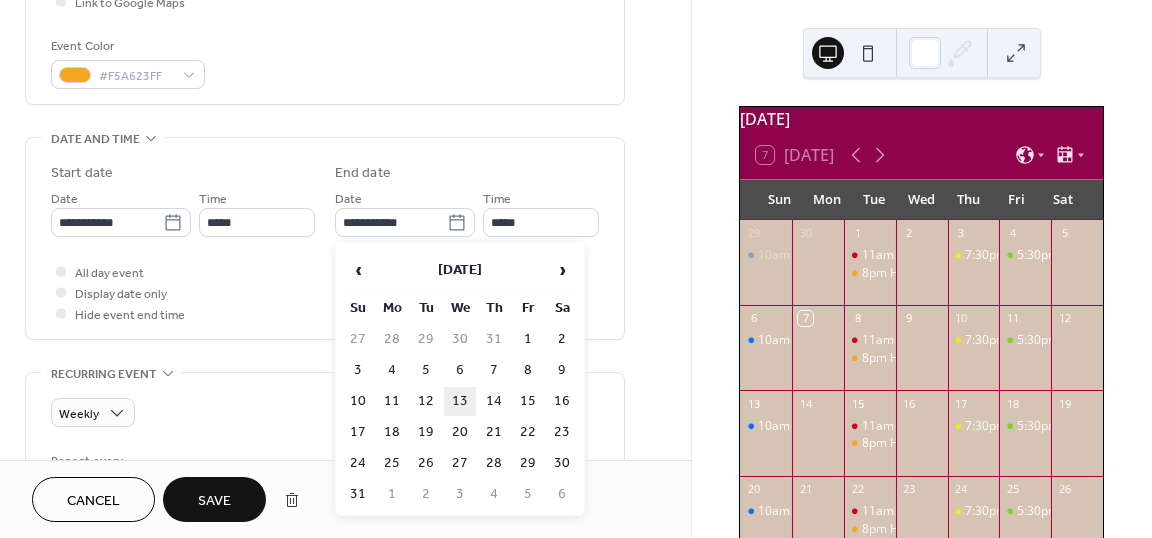 type on "**********" 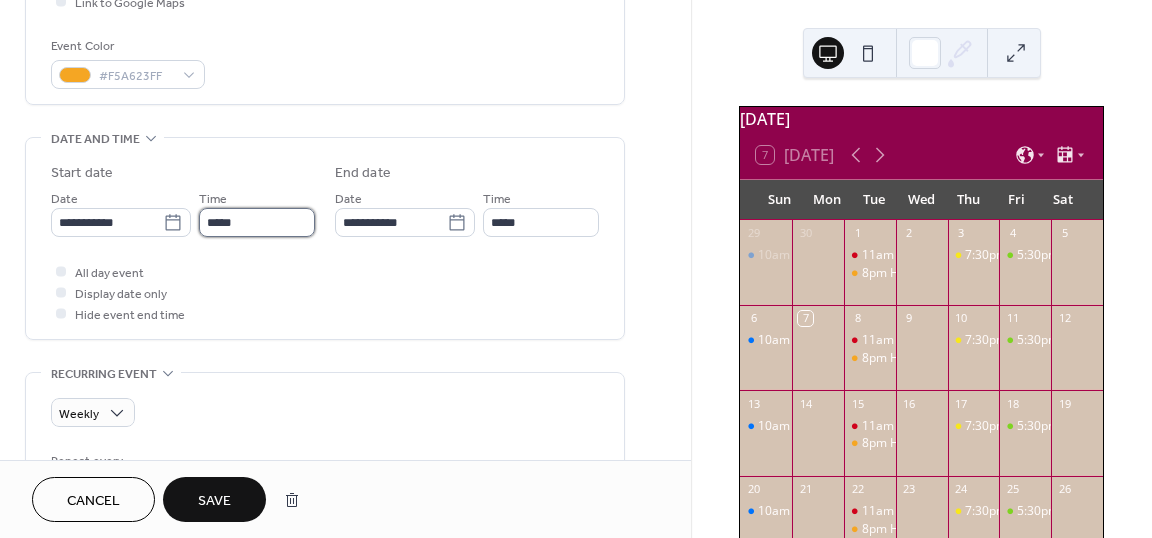 click on "*****" at bounding box center [257, 222] 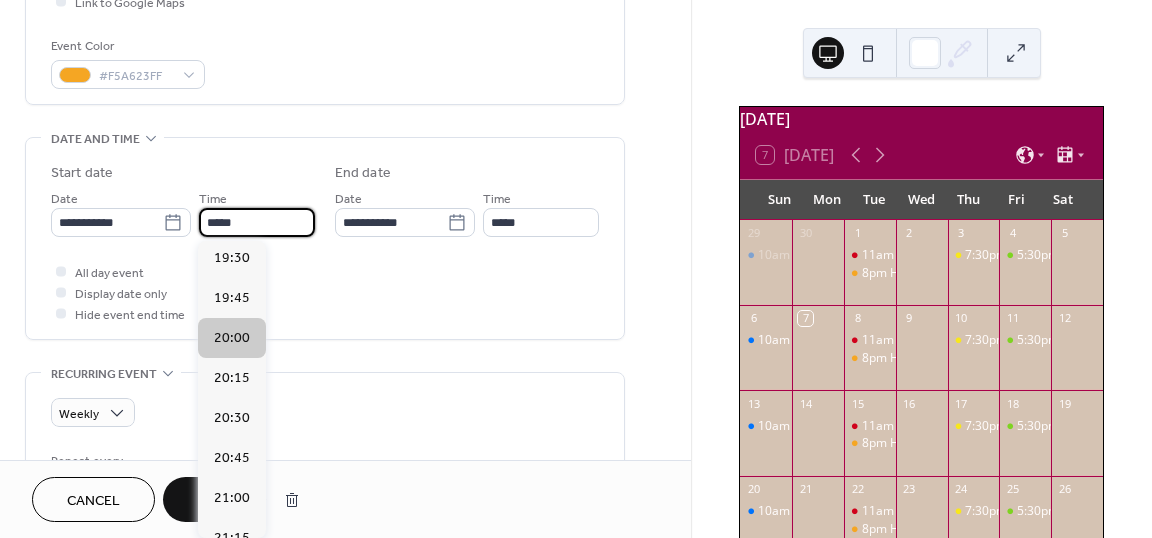 scroll, scrollTop: 3116, scrollLeft: 0, axis: vertical 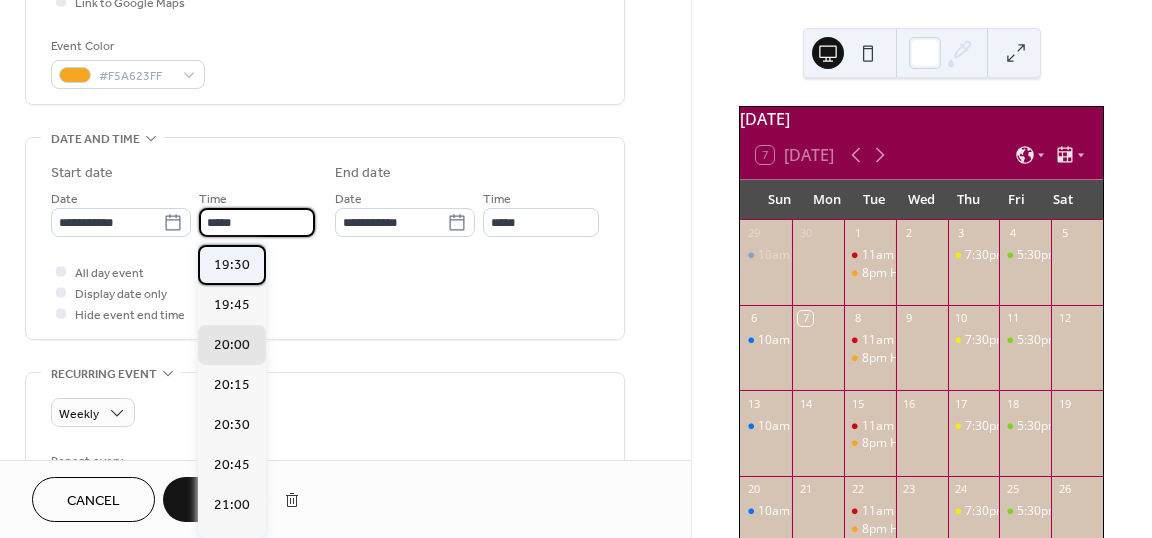 click on "19:30" at bounding box center (232, 265) 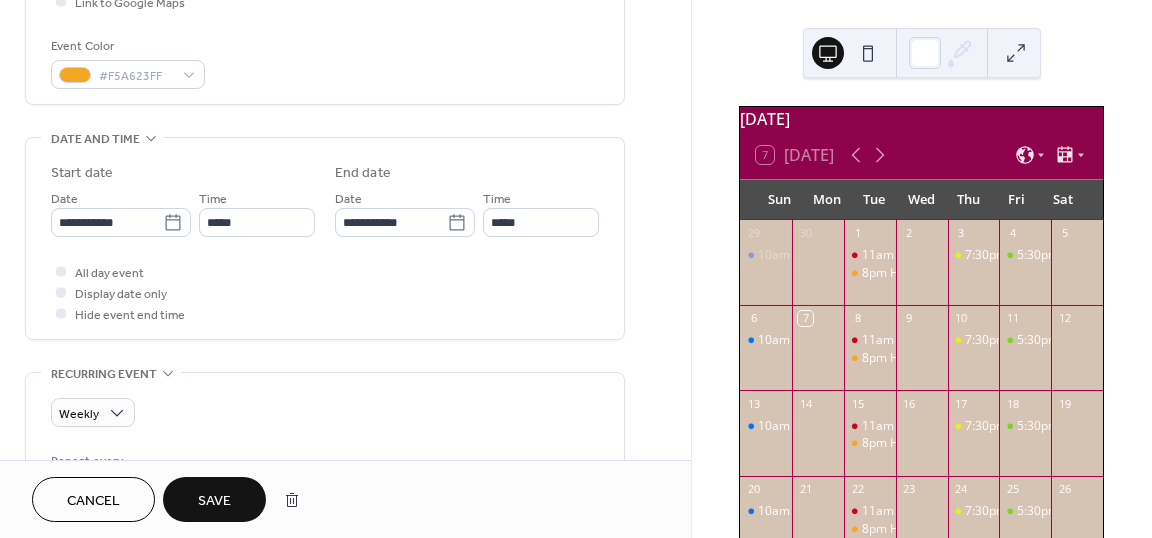 type on "*****" 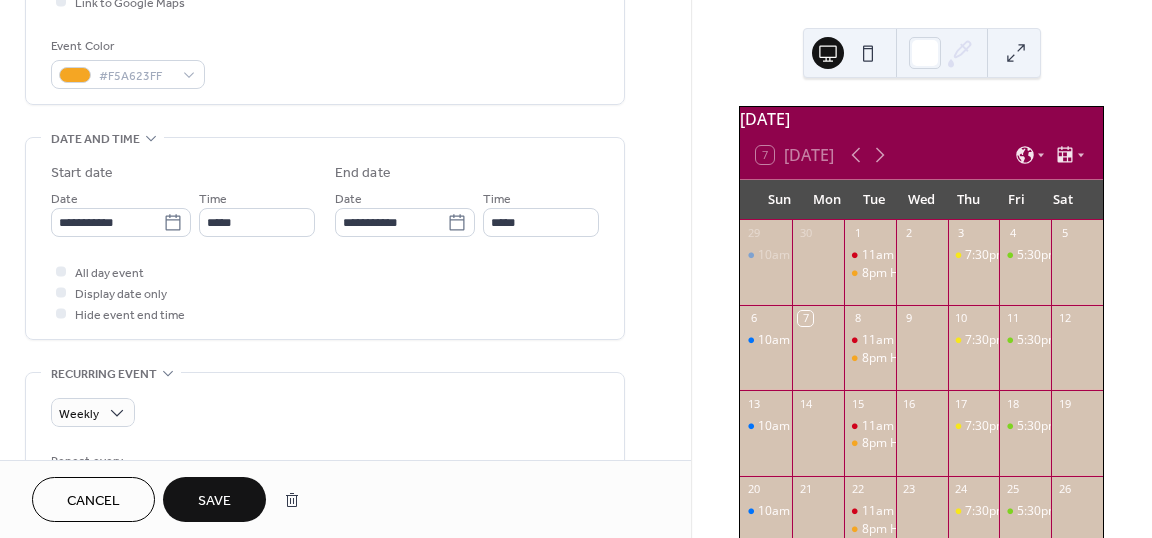 type on "*****" 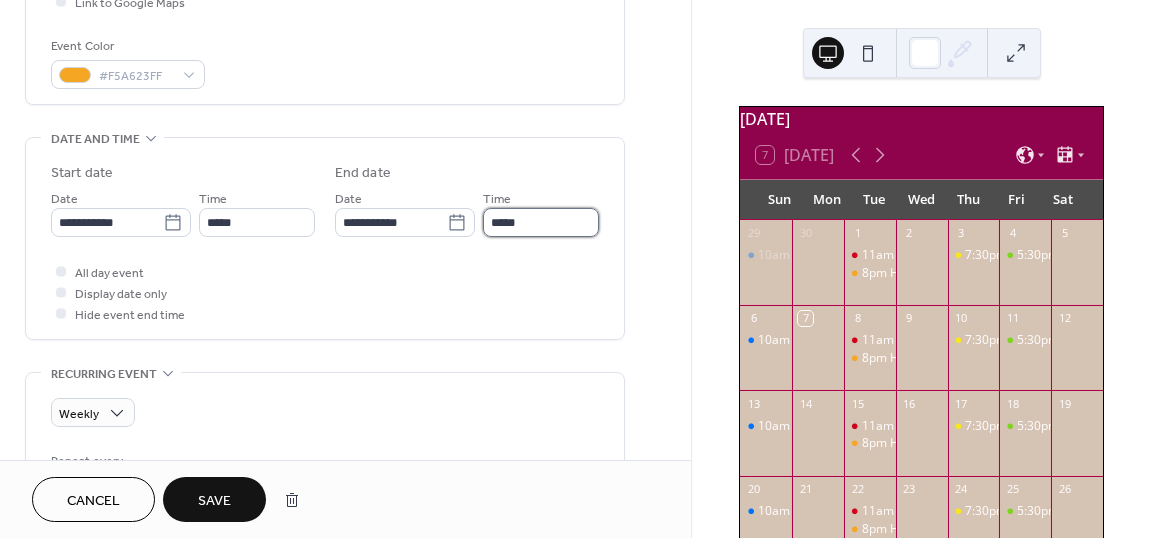 click on "*****" at bounding box center [541, 222] 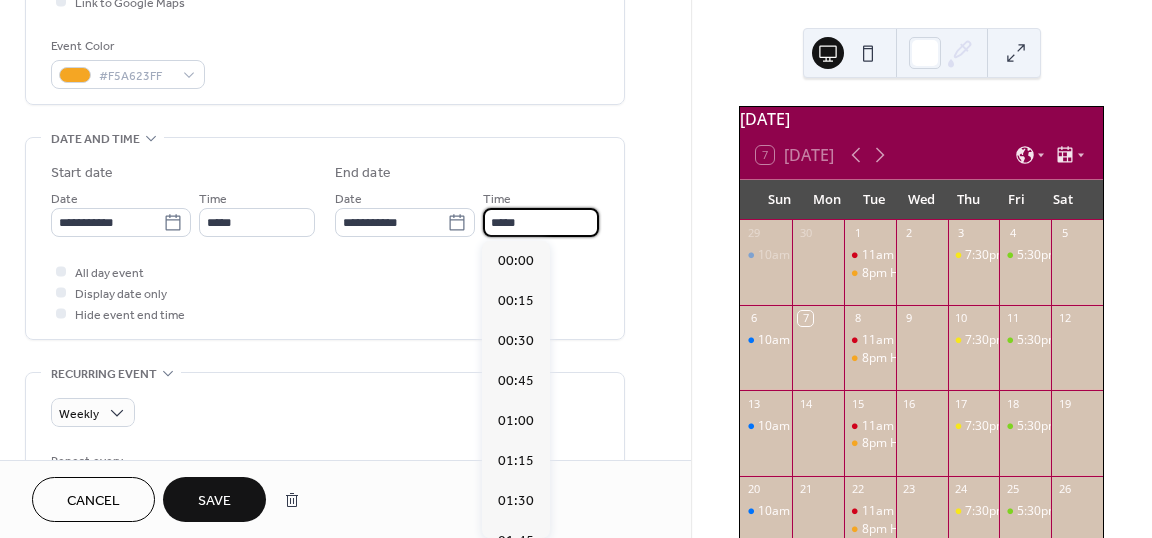 scroll, scrollTop: 3321, scrollLeft: 0, axis: vertical 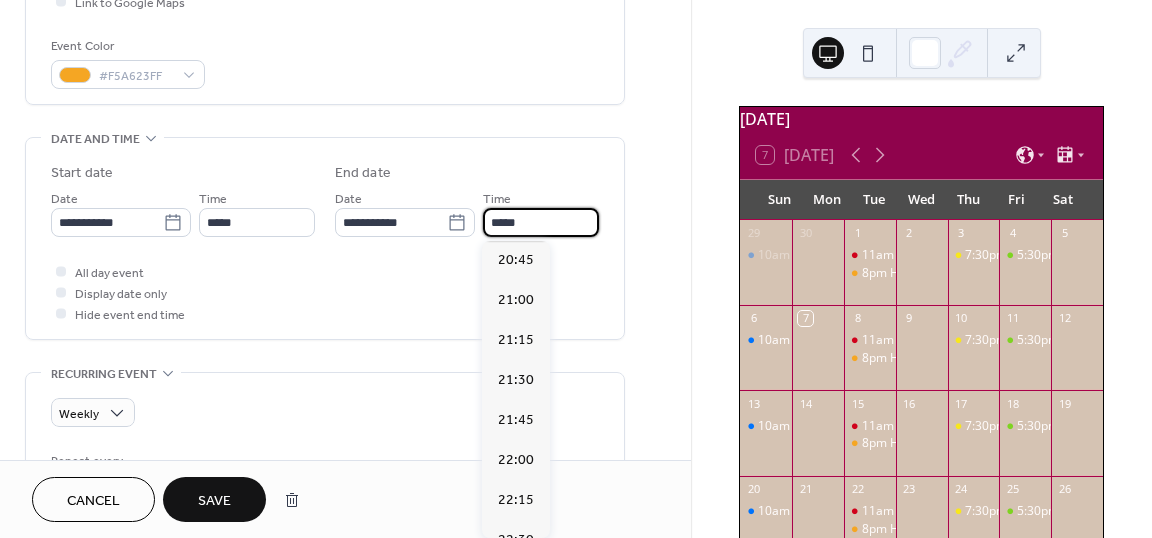 click on "20:30" at bounding box center (516, 220) 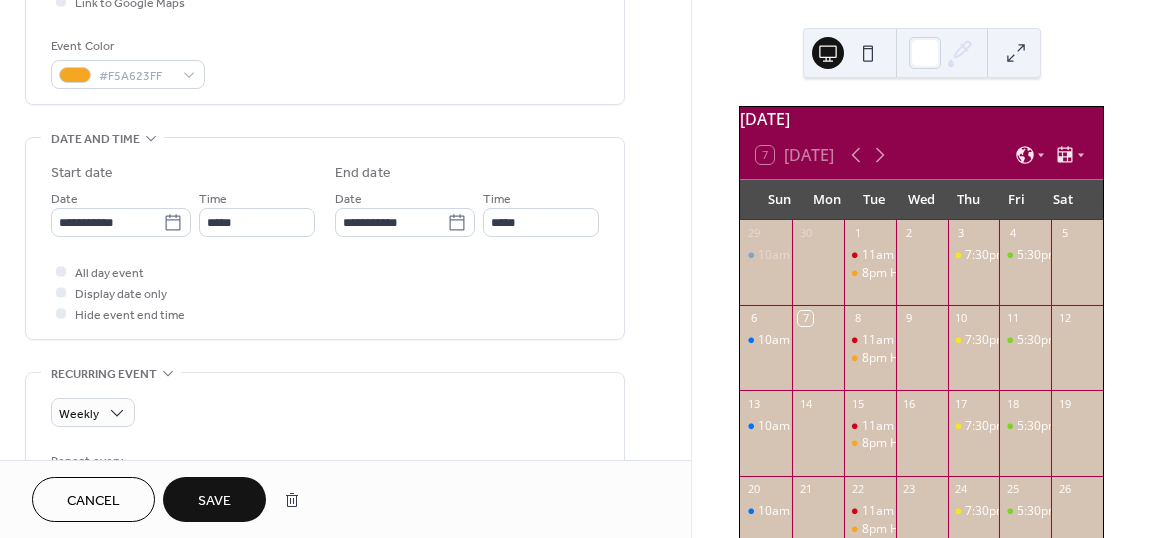 click on "All day event Display date only Hide event end time" at bounding box center [325, 292] 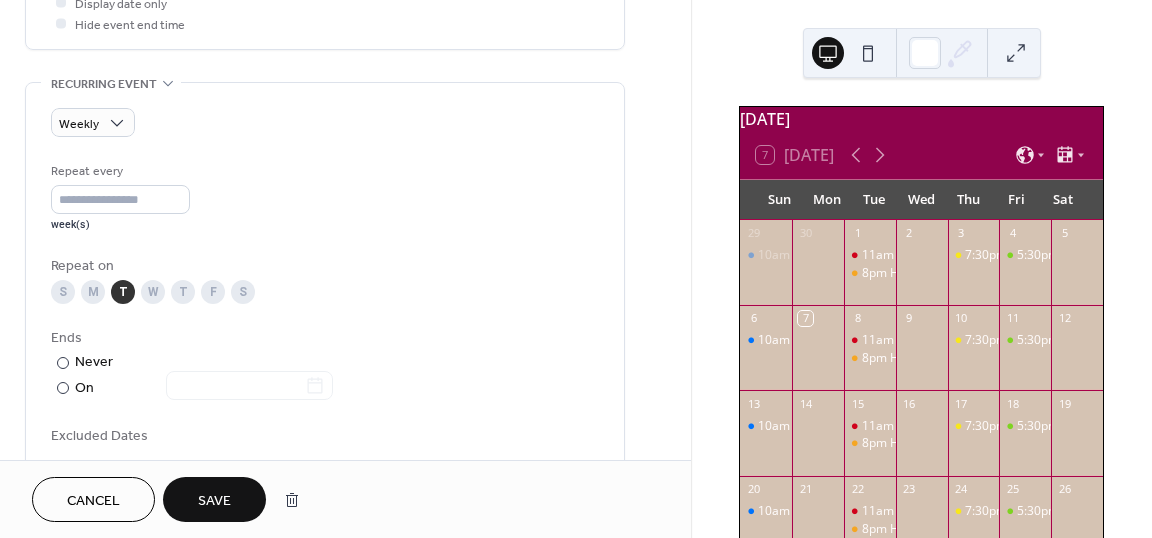 scroll, scrollTop: 853, scrollLeft: 0, axis: vertical 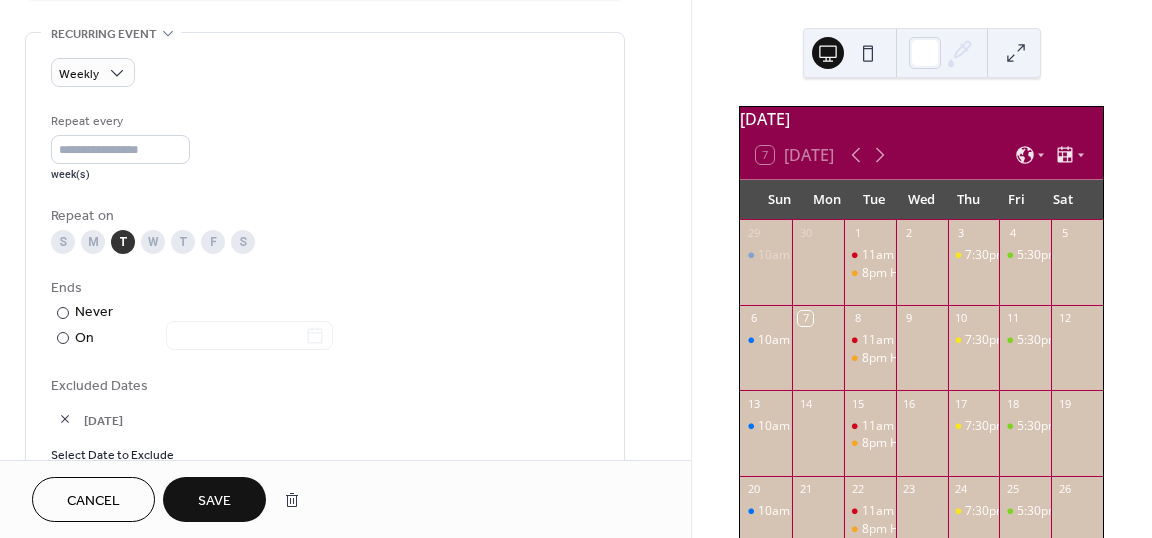 click on "W" at bounding box center (153, 242) 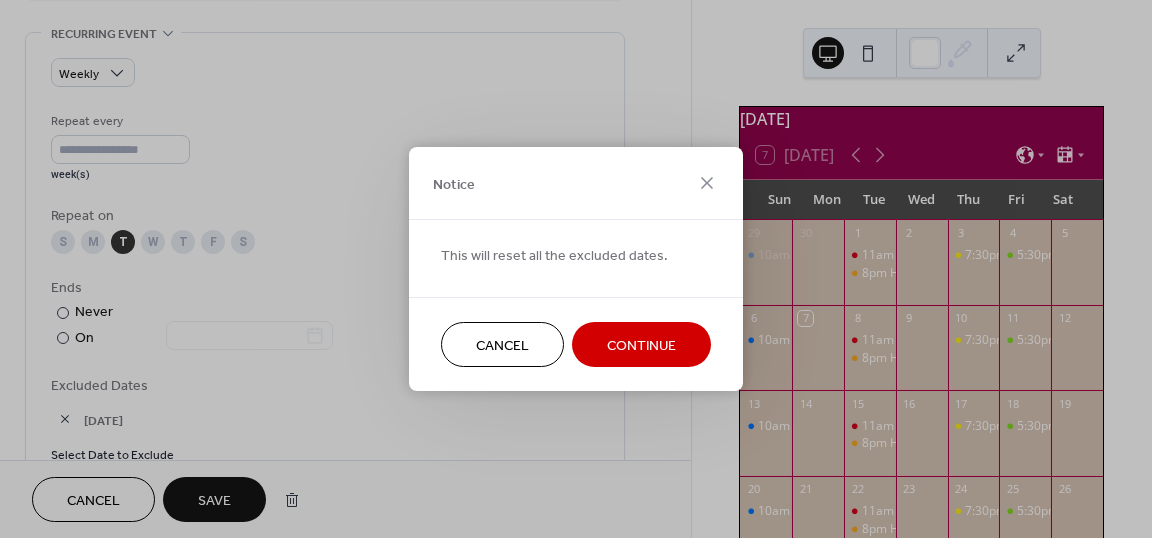 click on "Continue" at bounding box center (641, 346) 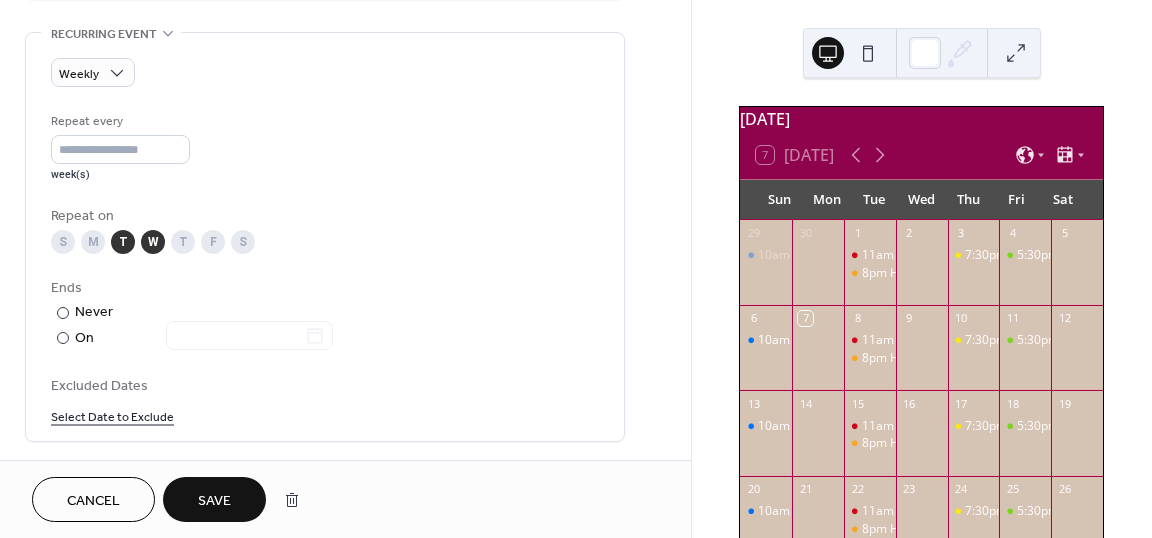 click on "T" at bounding box center (123, 242) 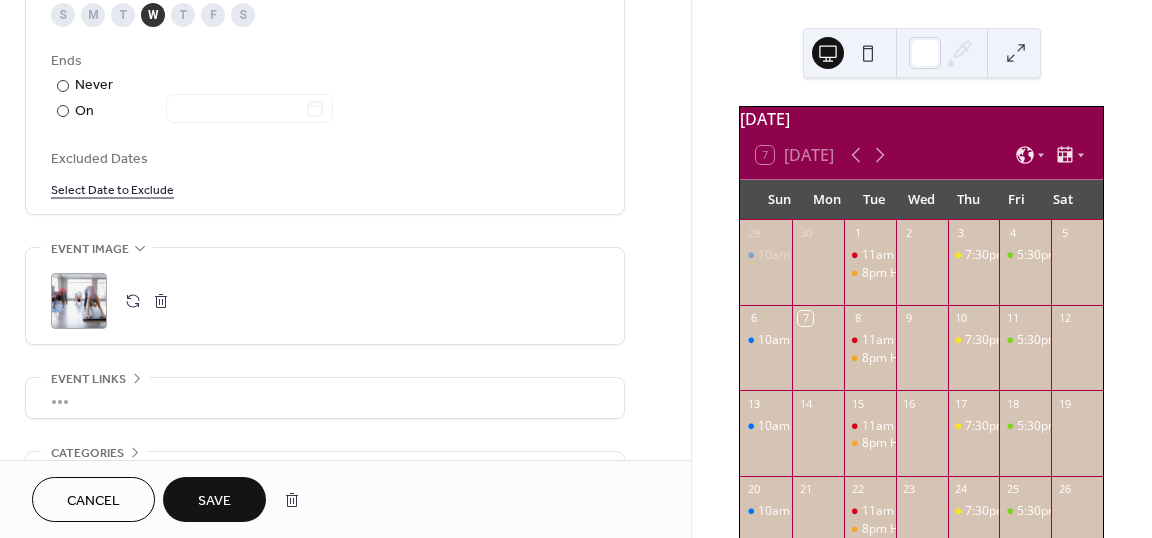 scroll, scrollTop: 1207, scrollLeft: 0, axis: vertical 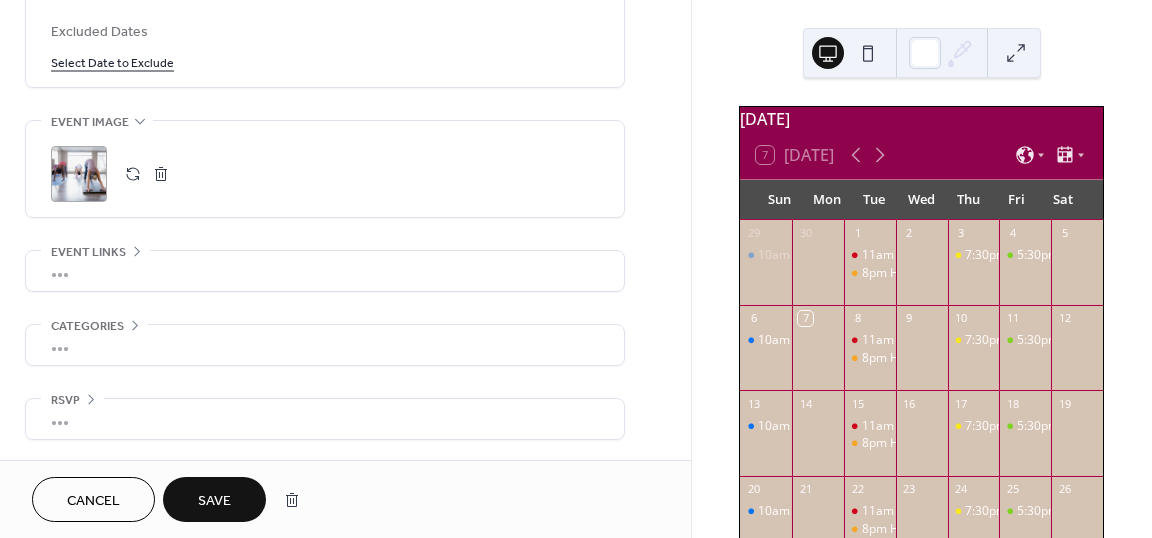click on "Save" at bounding box center [214, 501] 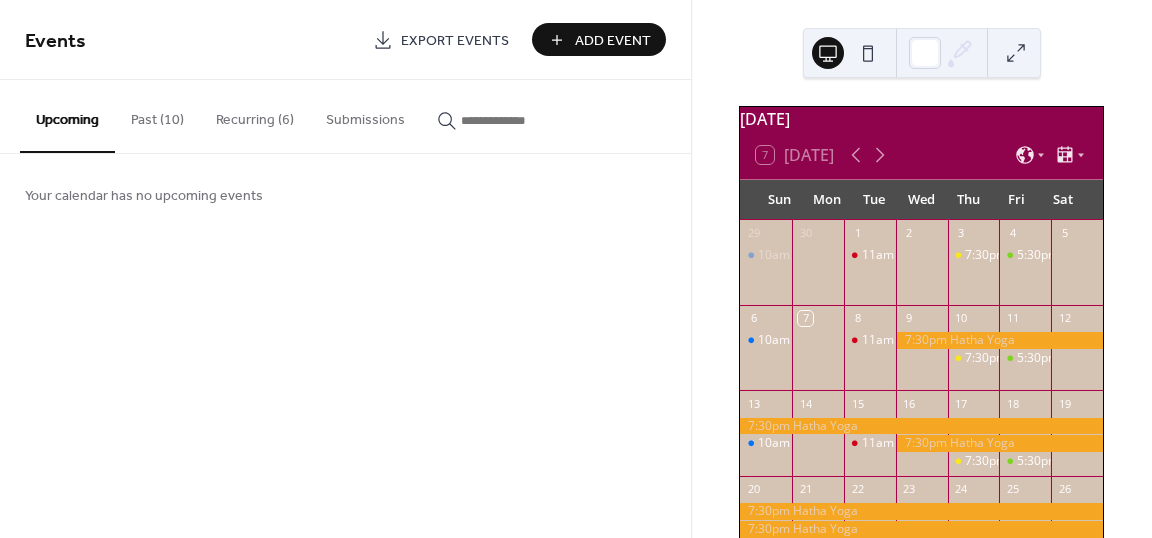 click on "Recurring  (6)" at bounding box center [255, 115] 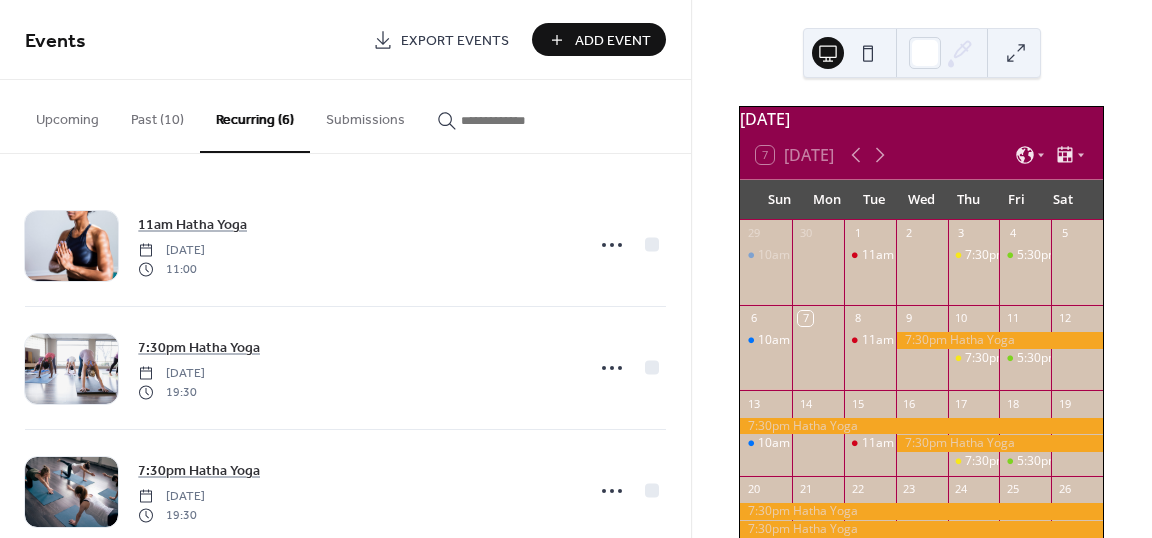 click on "Recurring  (6)" at bounding box center [255, 116] 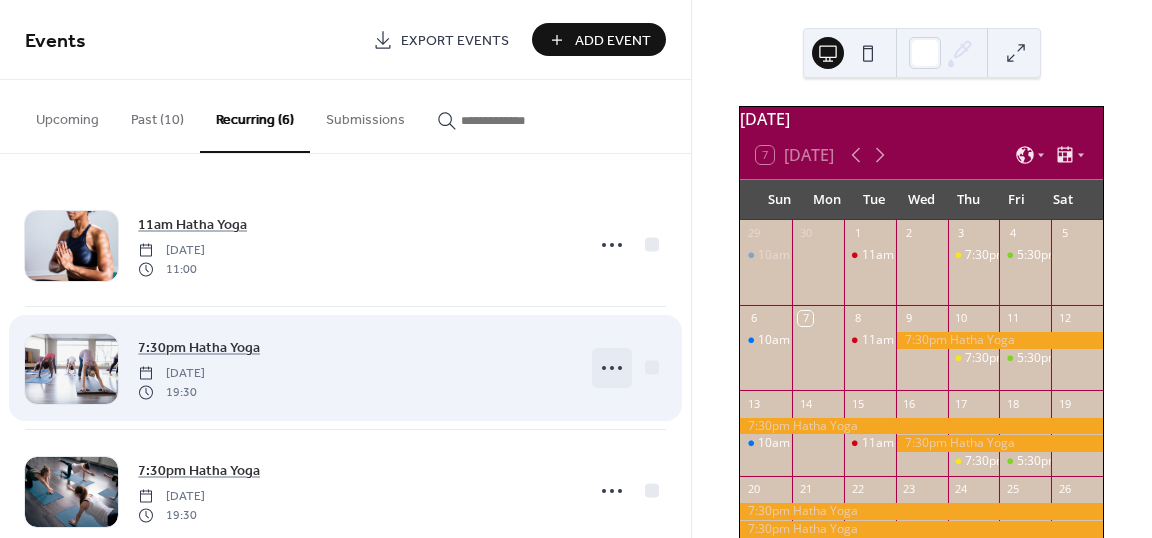 click 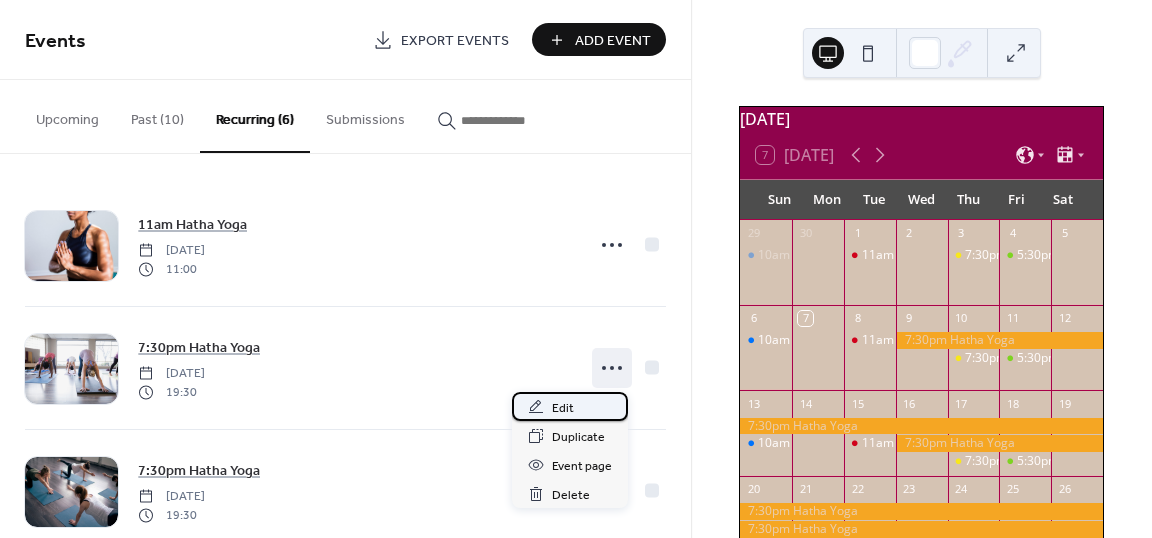 click on "Edit" at bounding box center [563, 408] 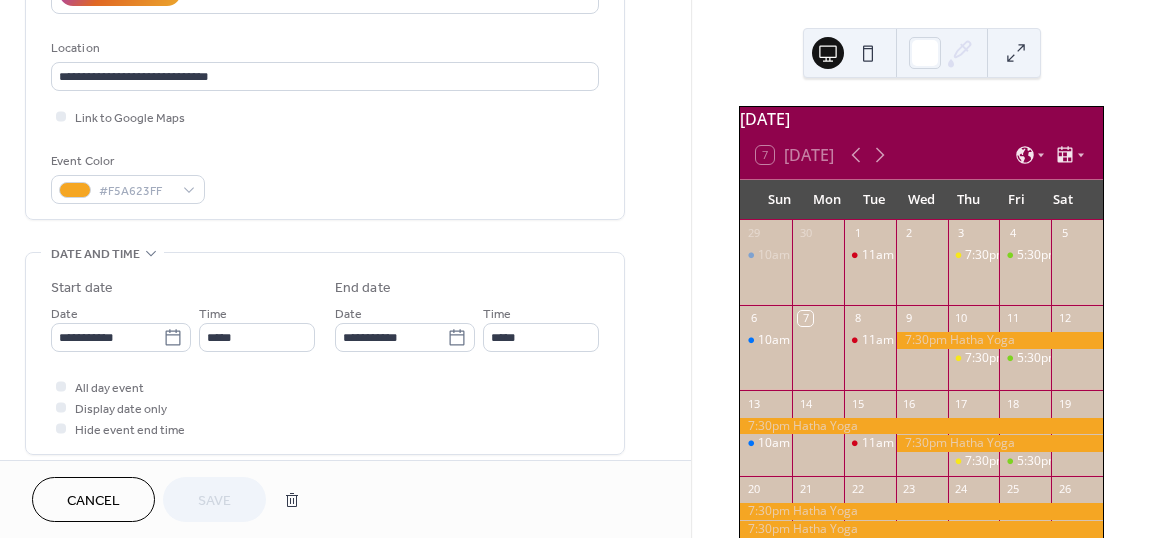 scroll, scrollTop: 432, scrollLeft: 0, axis: vertical 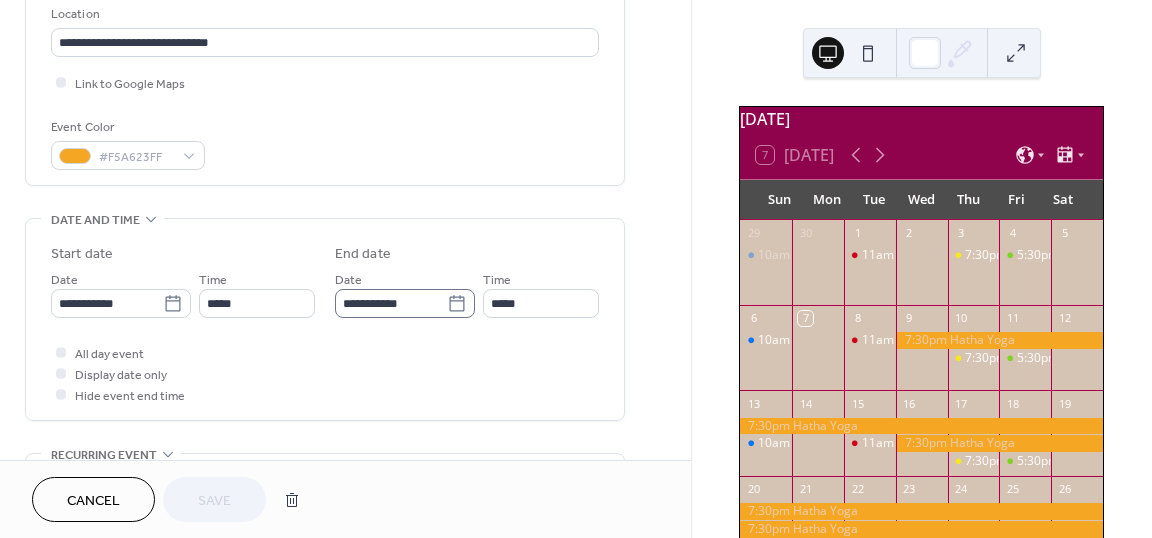 click 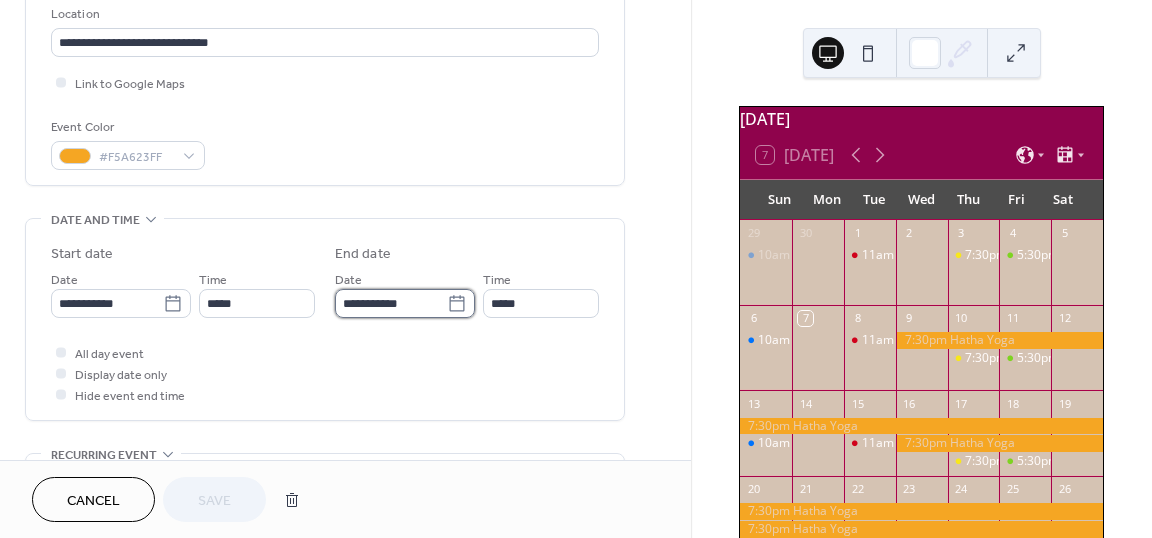 click on "**********" at bounding box center [391, 303] 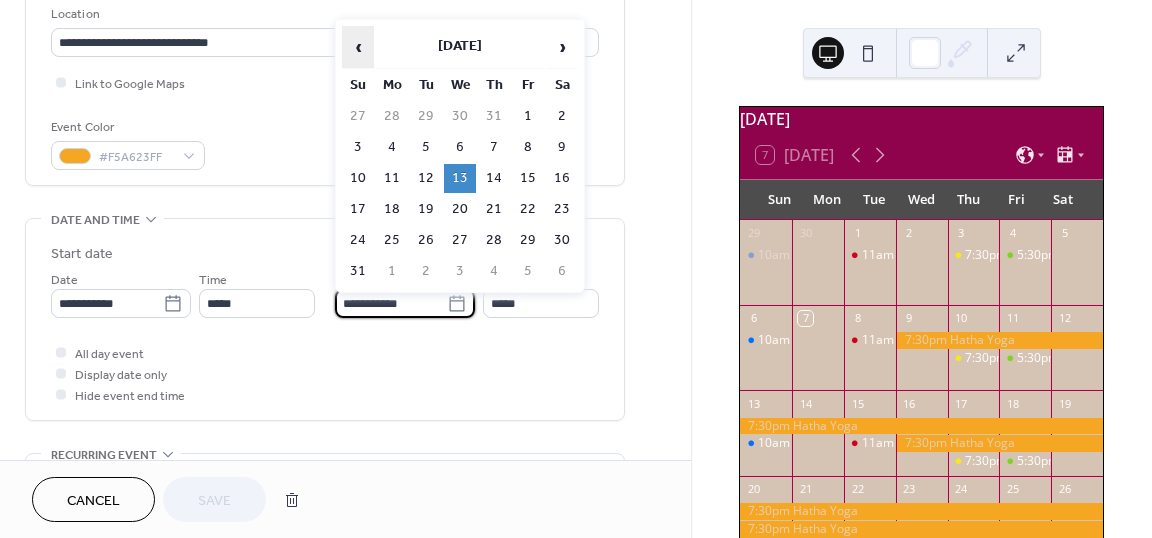 click on "‹" at bounding box center (358, 47) 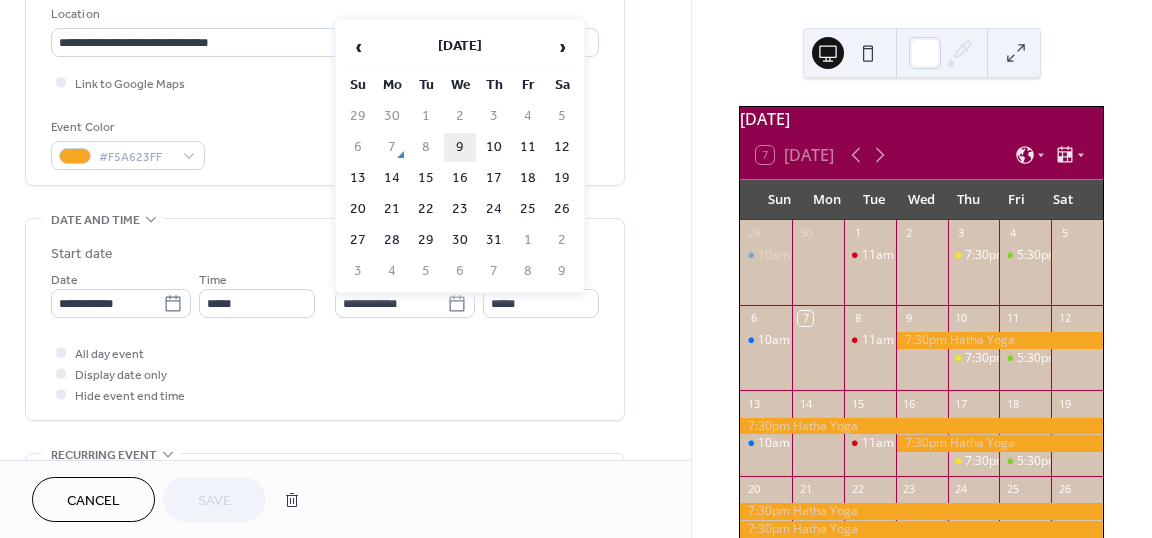 click on "9" at bounding box center [460, 147] 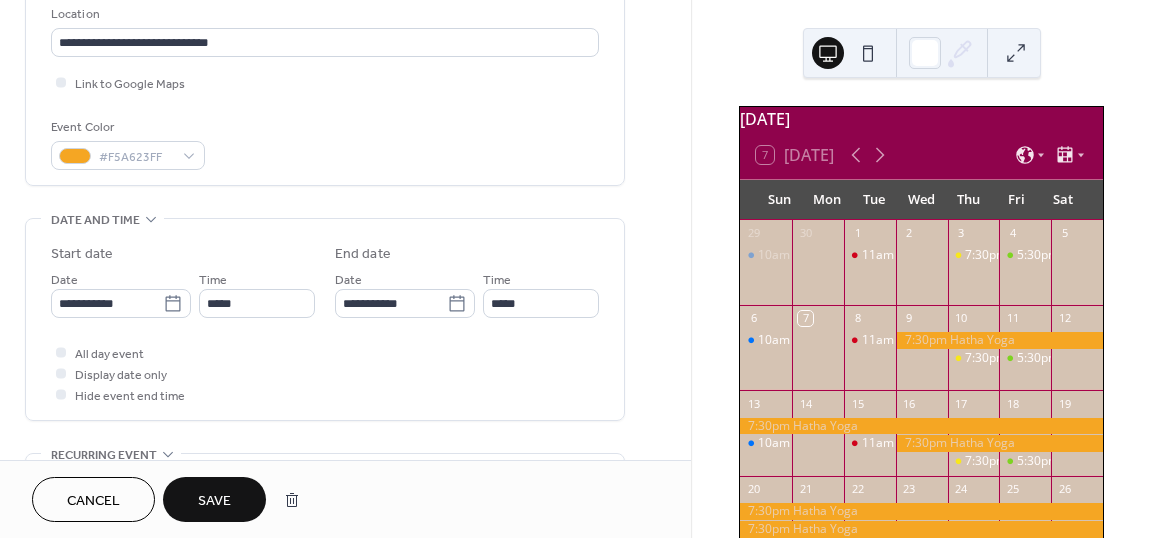 type on "**********" 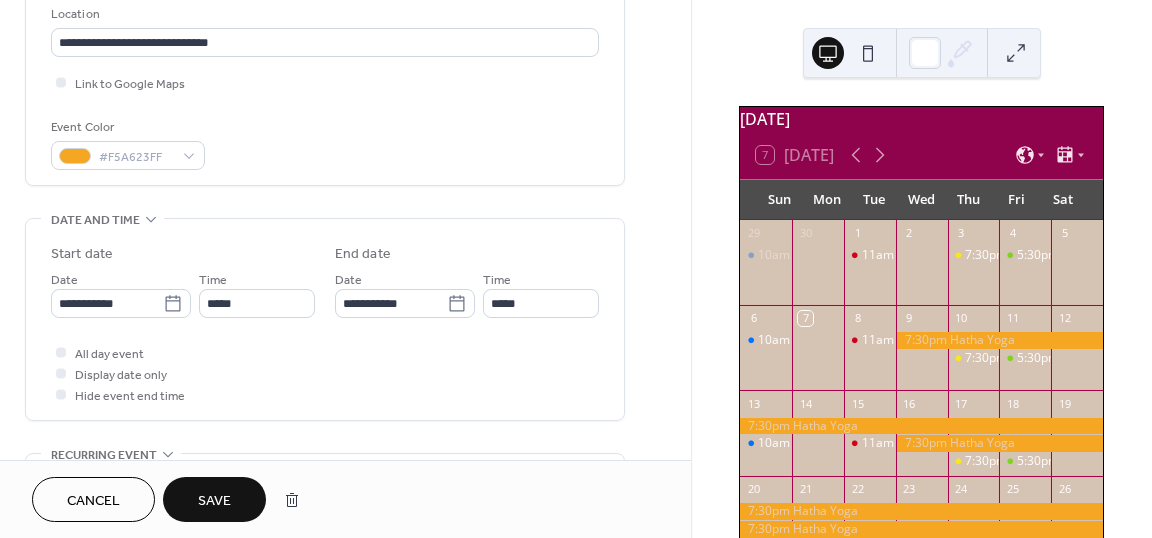 click on "All day event Display date only Hide event end time" at bounding box center [325, 373] 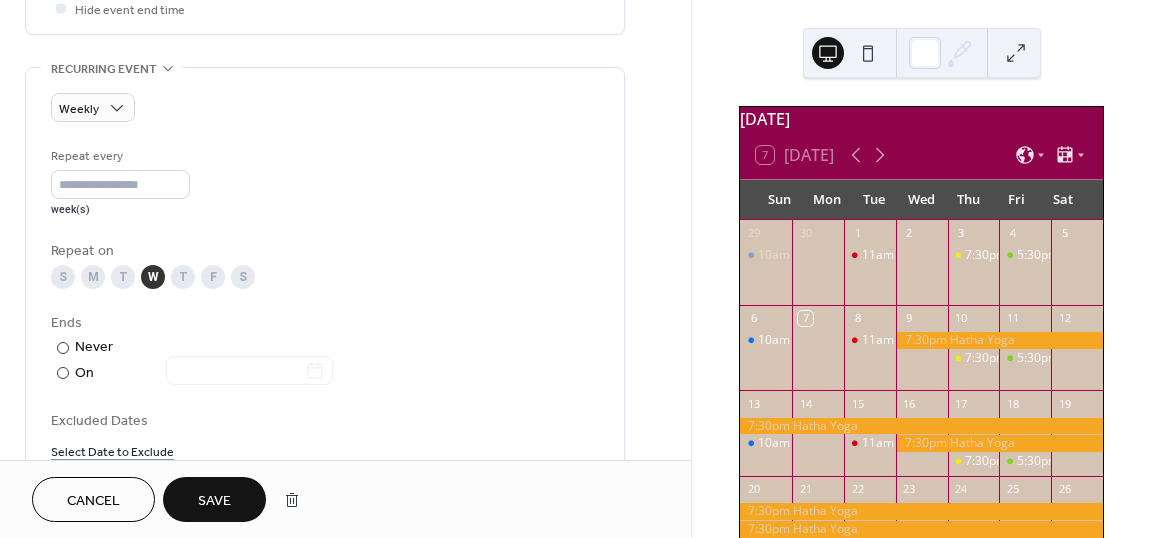 scroll, scrollTop: 945, scrollLeft: 0, axis: vertical 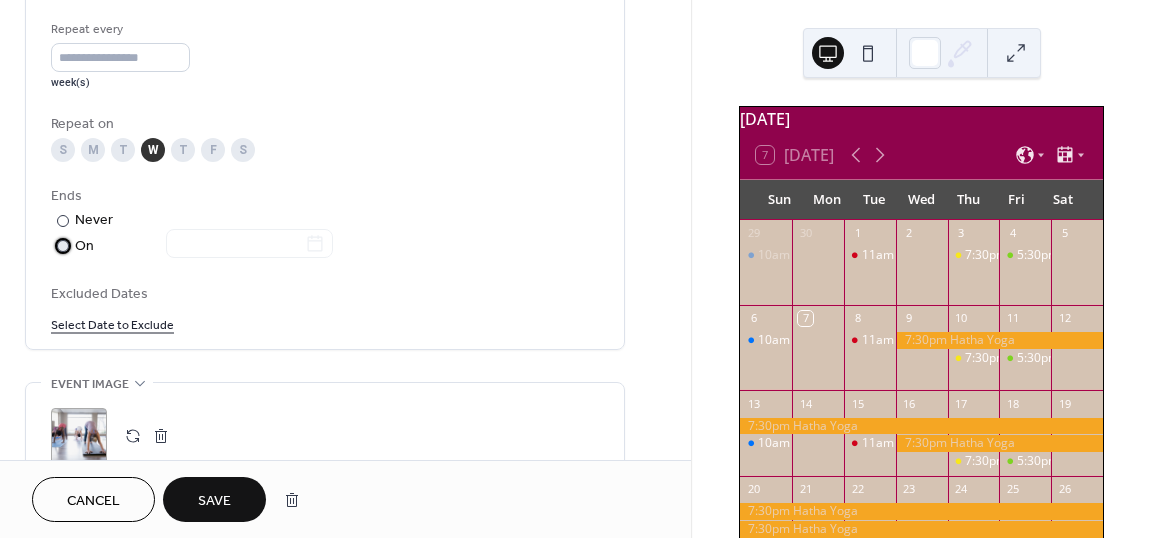 click on "On" at bounding box center (204, 246) 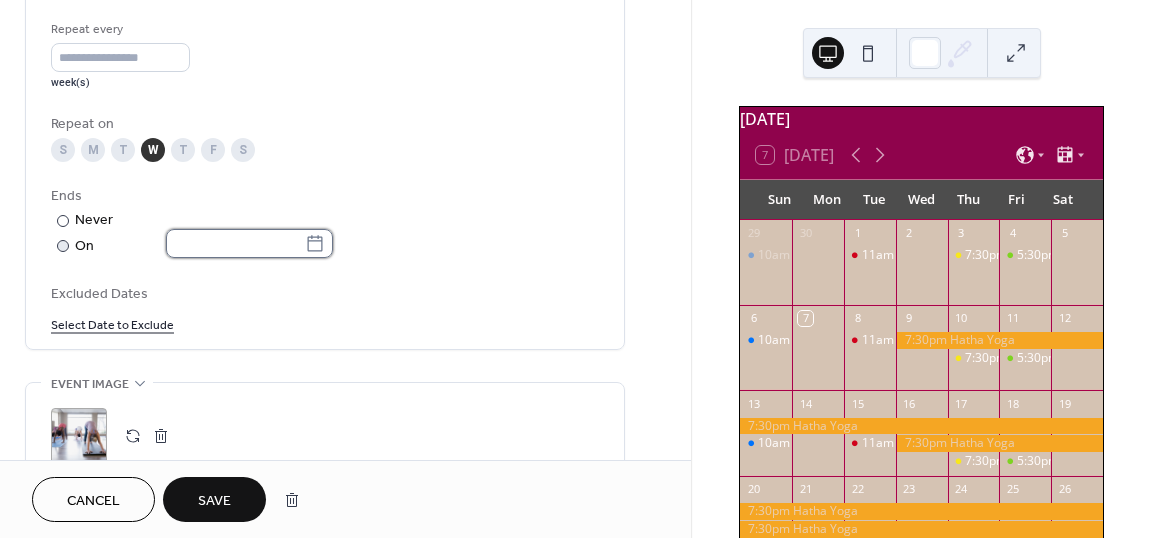 click at bounding box center (235, 243) 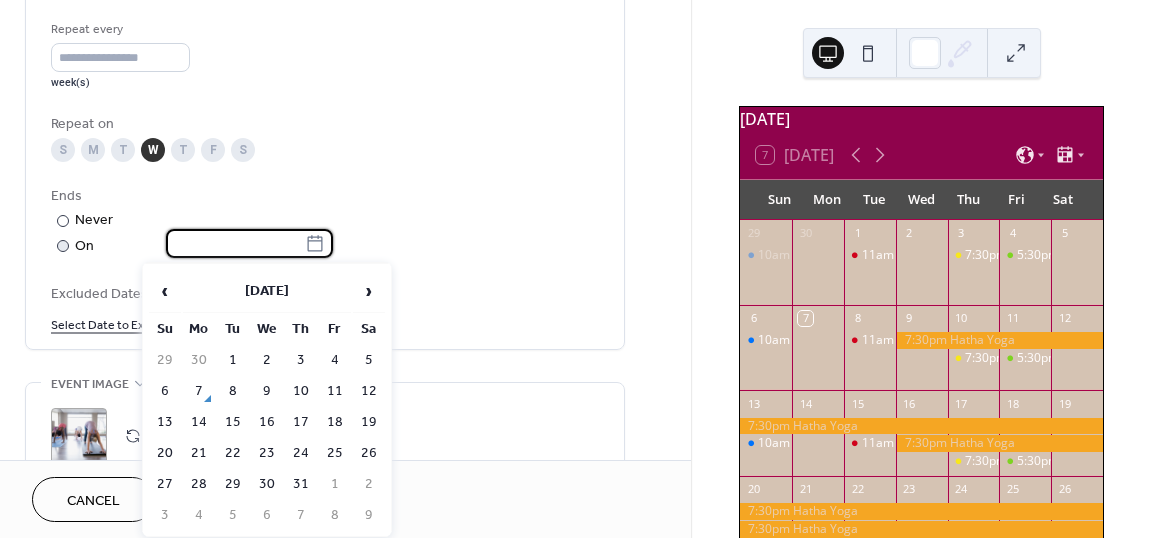 click 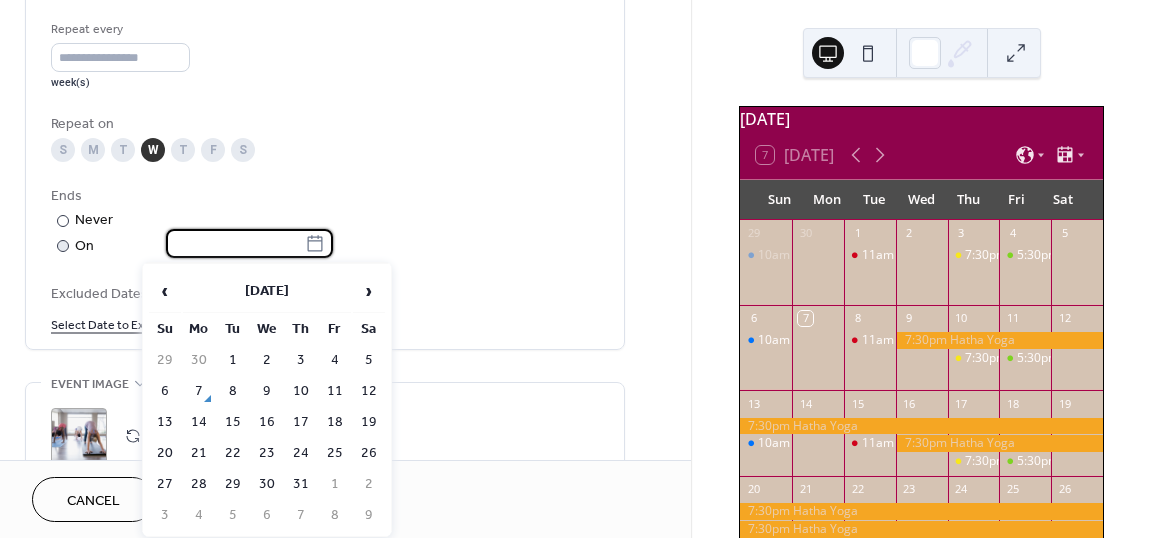 click 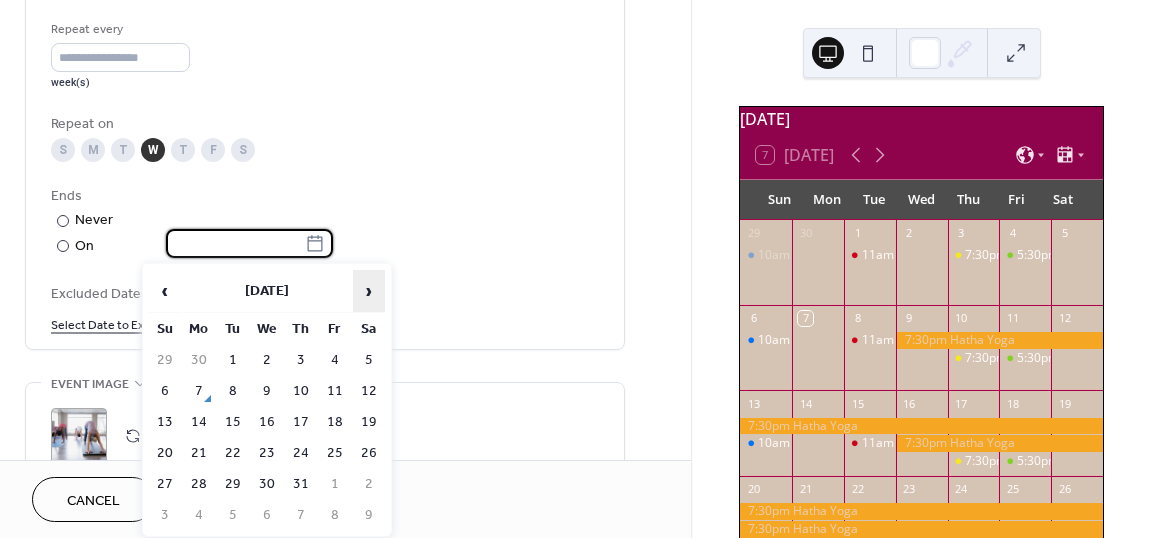 click on "›" at bounding box center (369, 291) 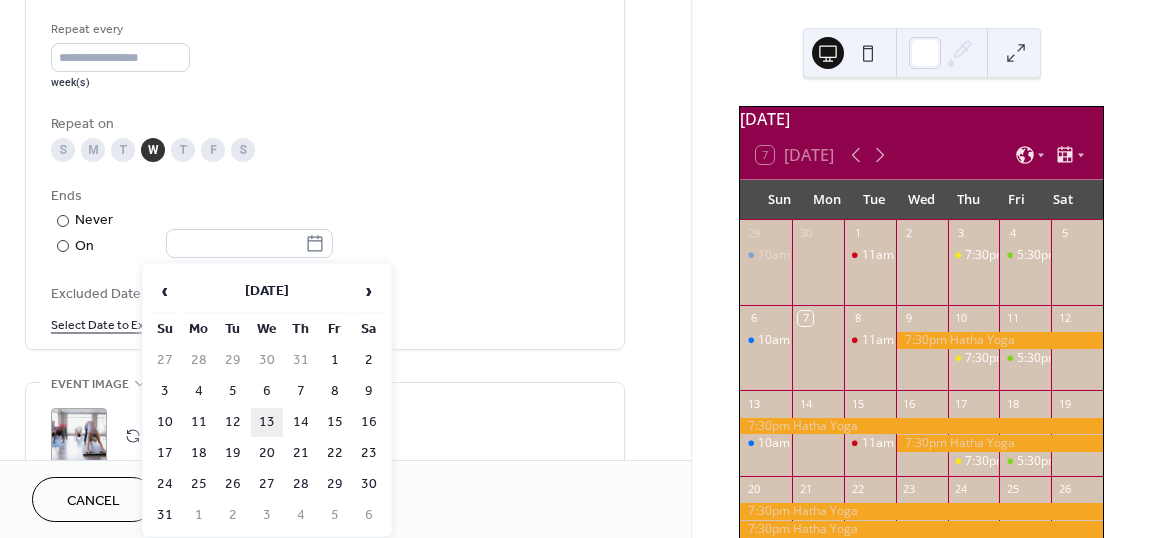 click on "13" at bounding box center [267, 422] 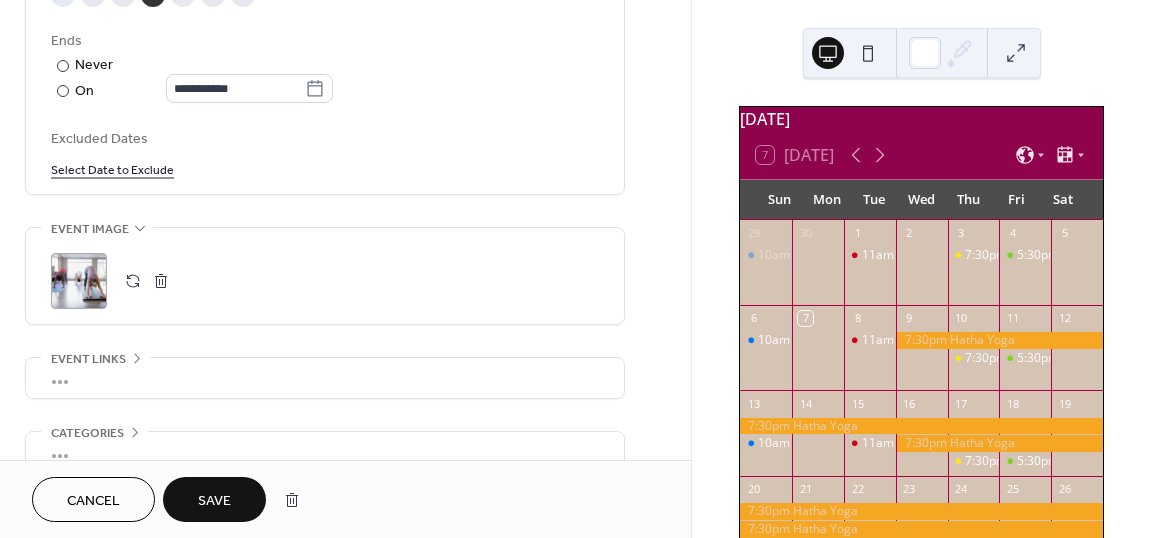 scroll, scrollTop: 1207, scrollLeft: 0, axis: vertical 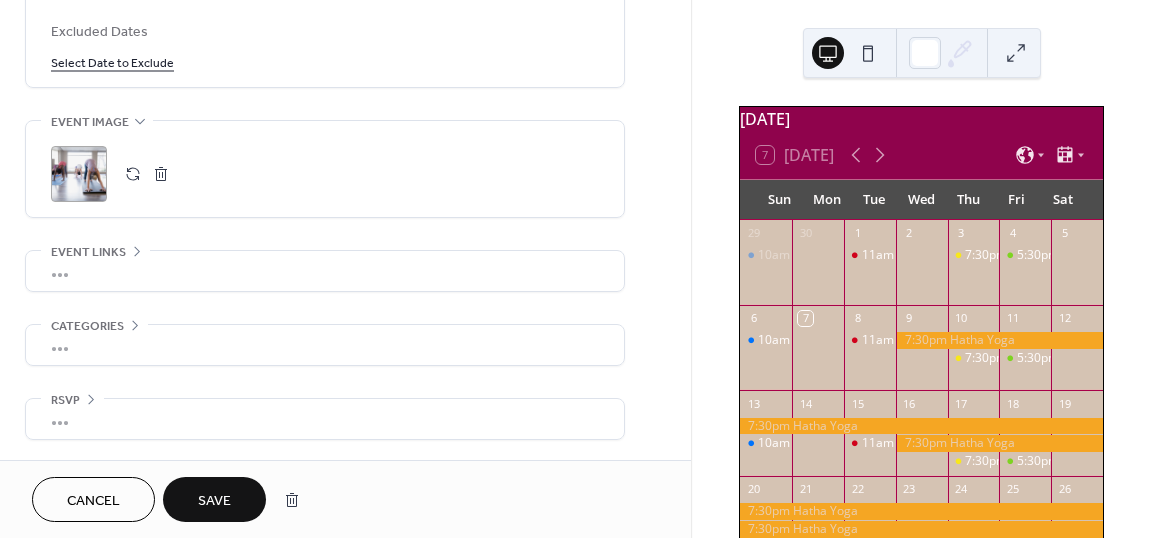 click on "Save" at bounding box center [214, 501] 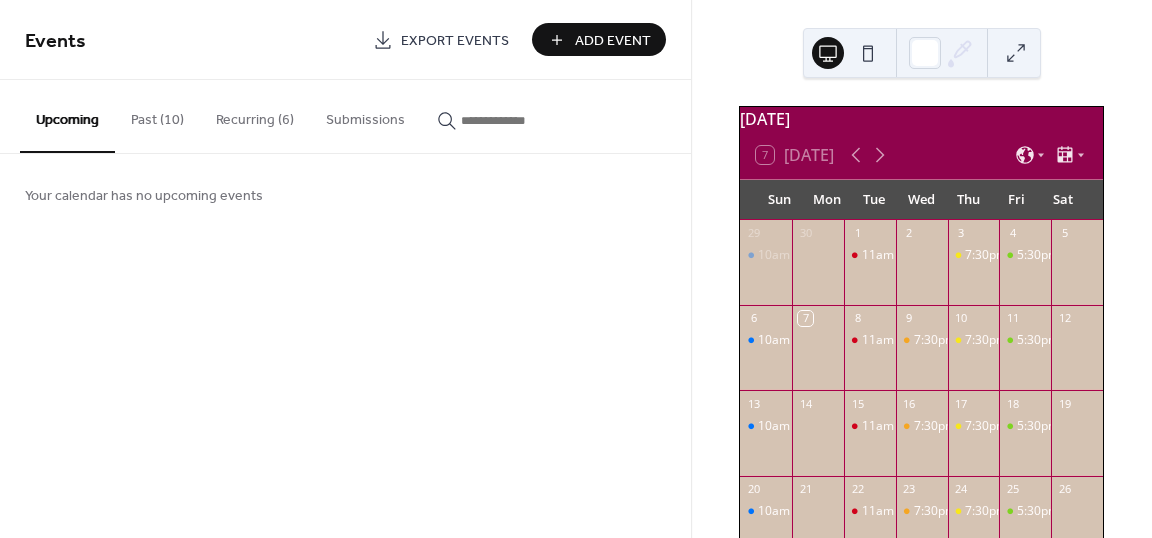 click on "Recurring  (6)" at bounding box center [255, 115] 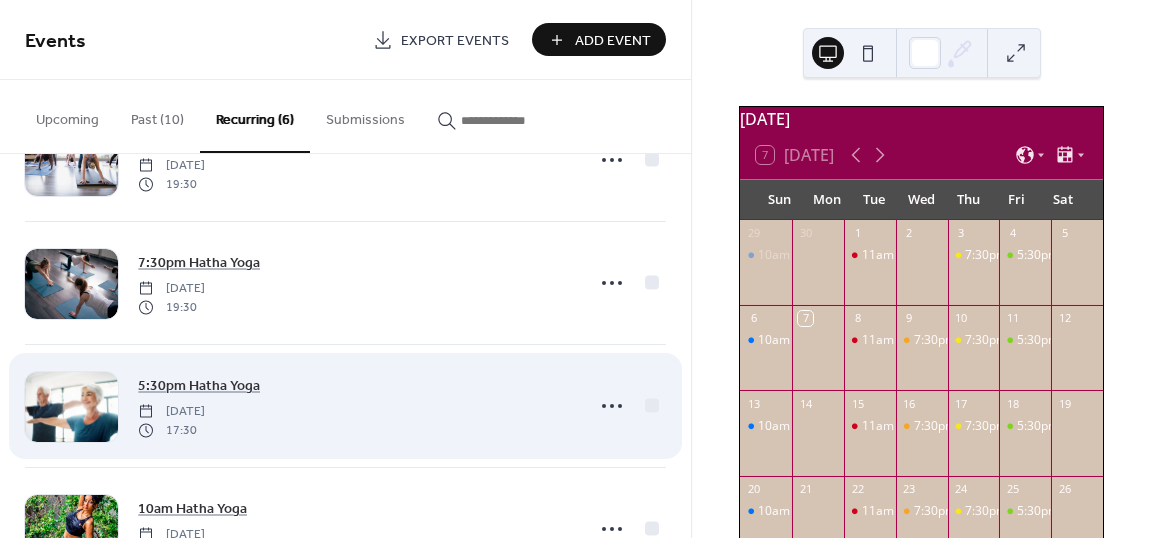 scroll, scrollTop: 346, scrollLeft: 0, axis: vertical 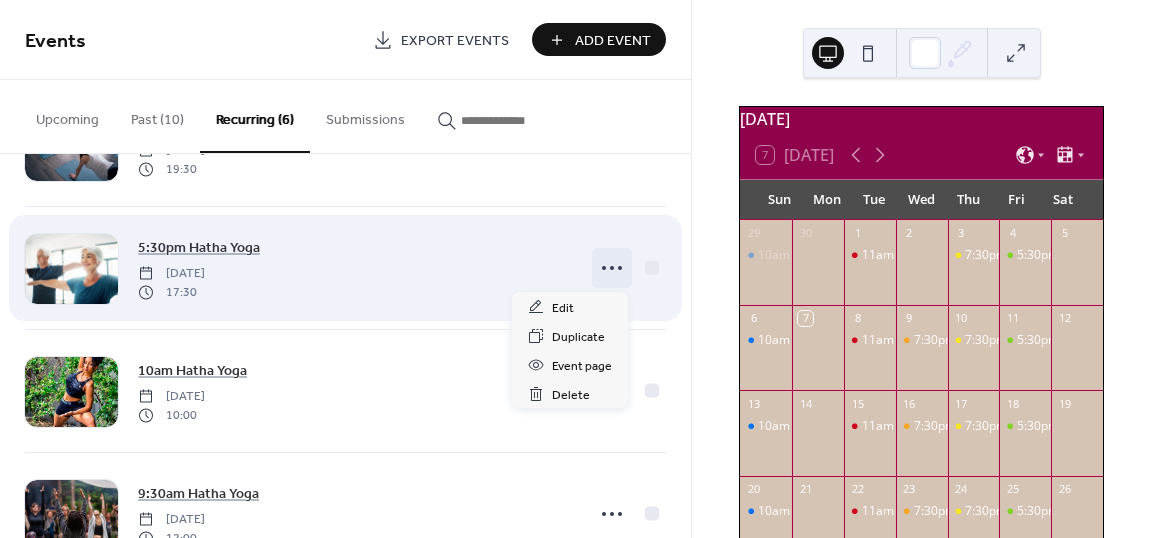 click 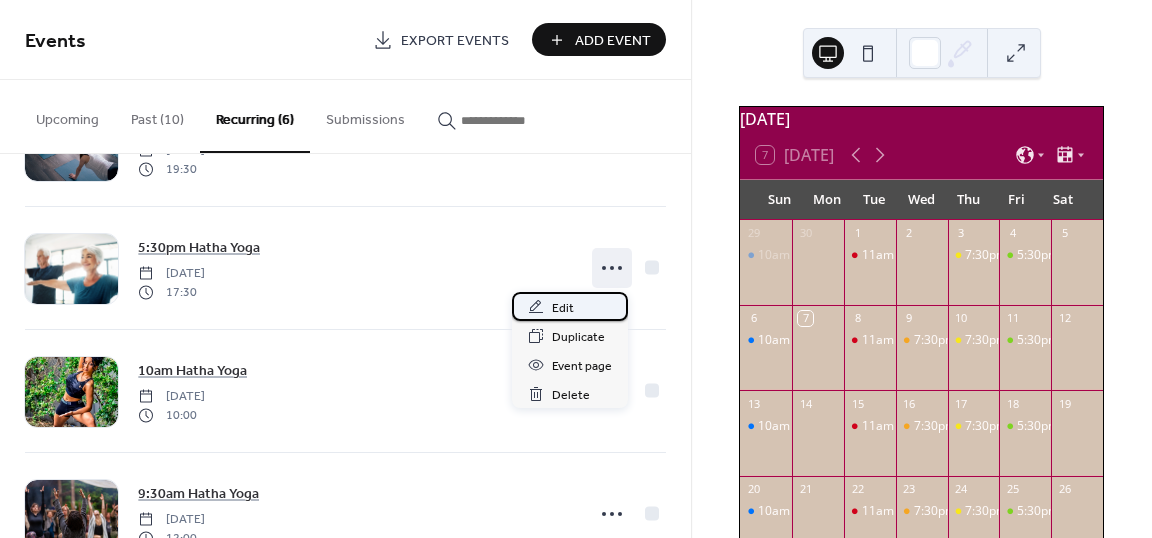 click on "Edit" at bounding box center (570, 306) 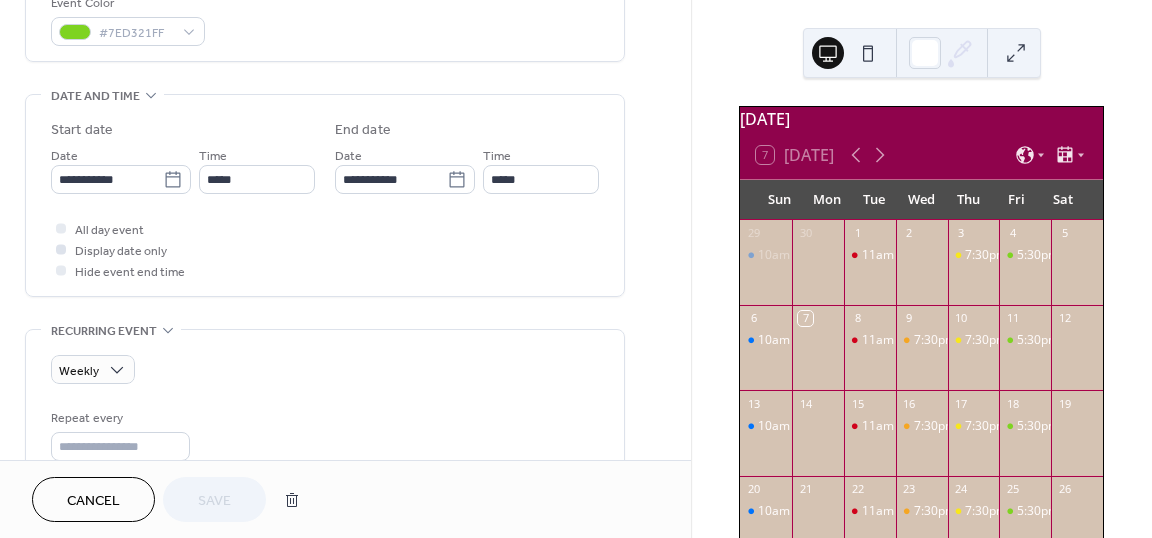 scroll, scrollTop: 562, scrollLeft: 0, axis: vertical 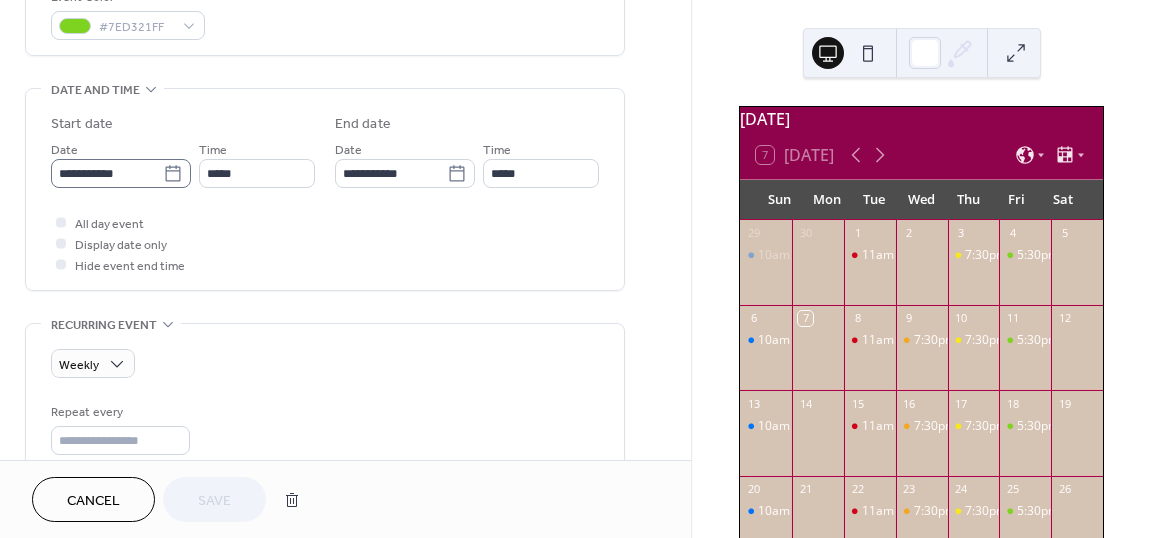 click 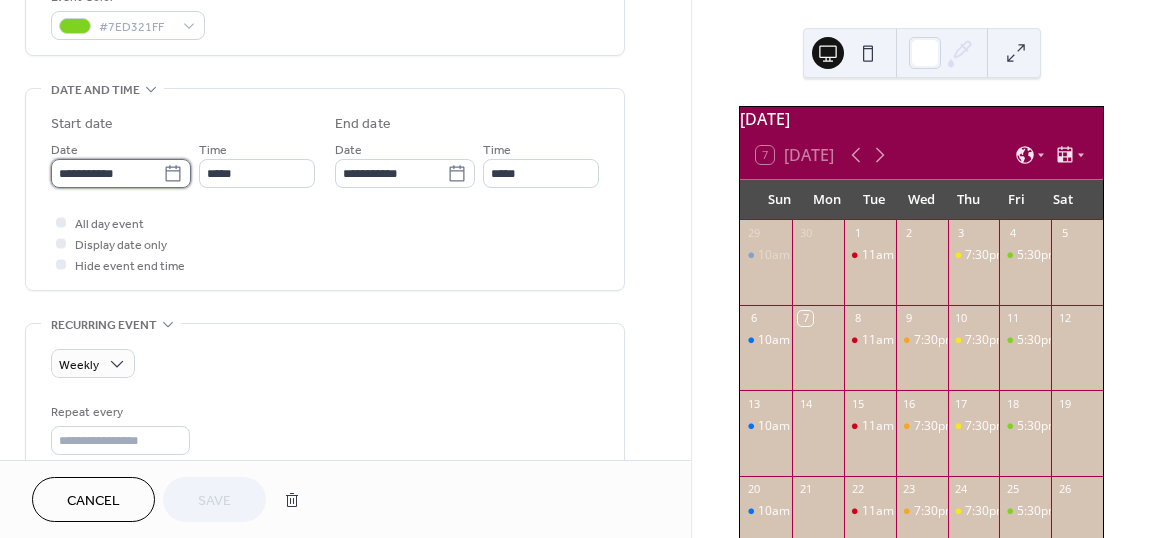 click on "**********" at bounding box center (107, 173) 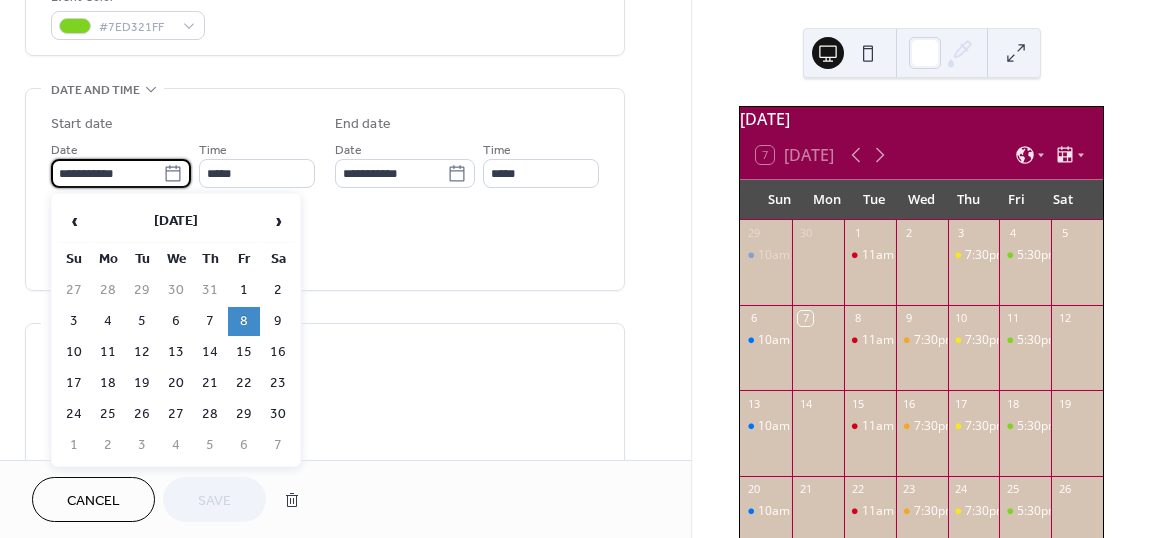 click on "All day event Display date only Hide event end time" at bounding box center (325, 243) 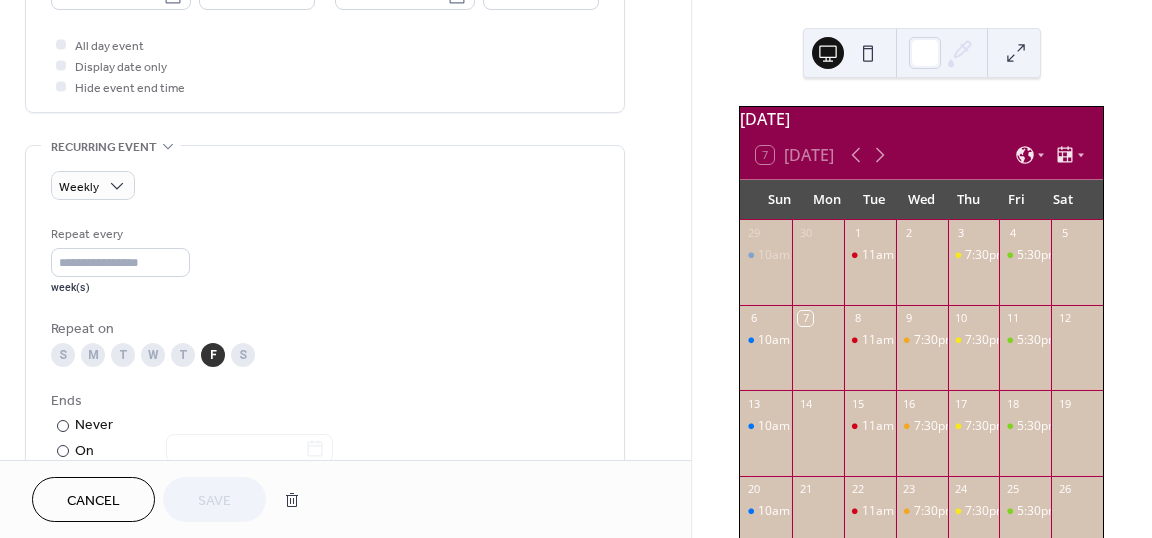 scroll, scrollTop: 742, scrollLeft: 0, axis: vertical 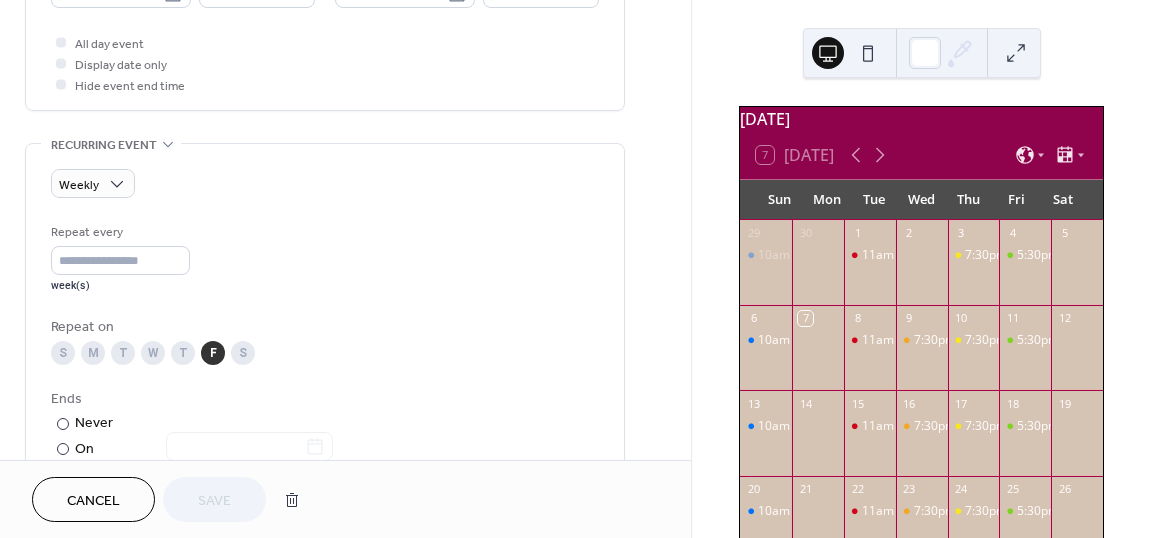 click on "T" at bounding box center [183, 353] 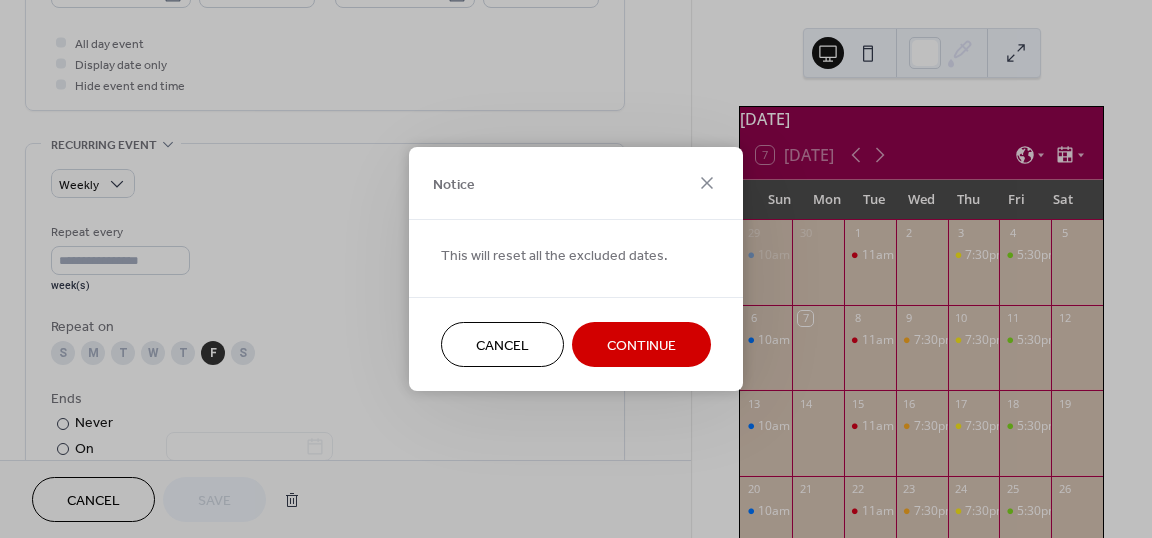 click on "Continue" at bounding box center (641, 344) 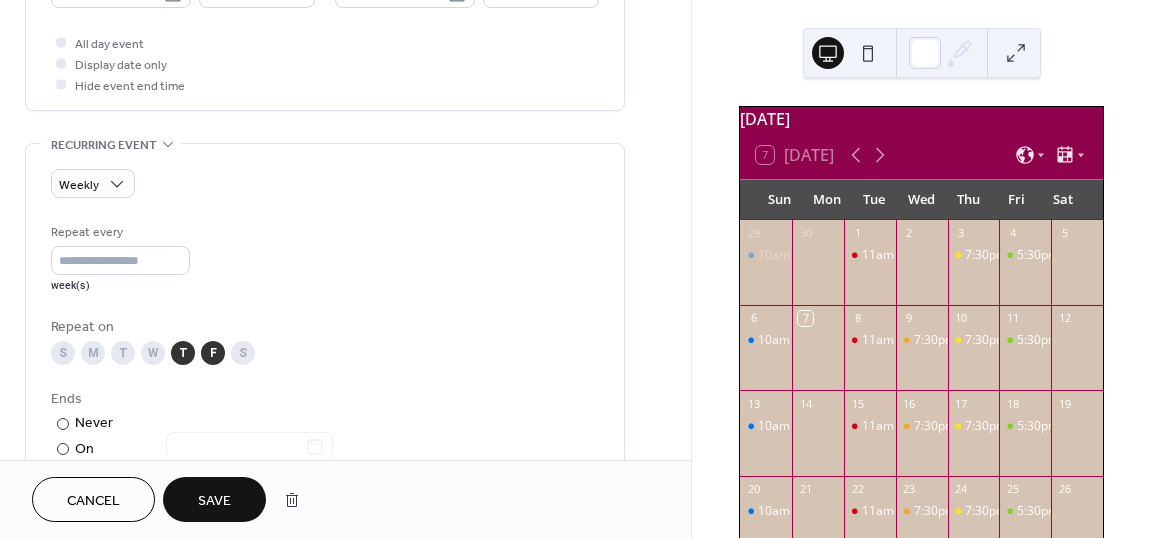 click on "F" at bounding box center [213, 353] 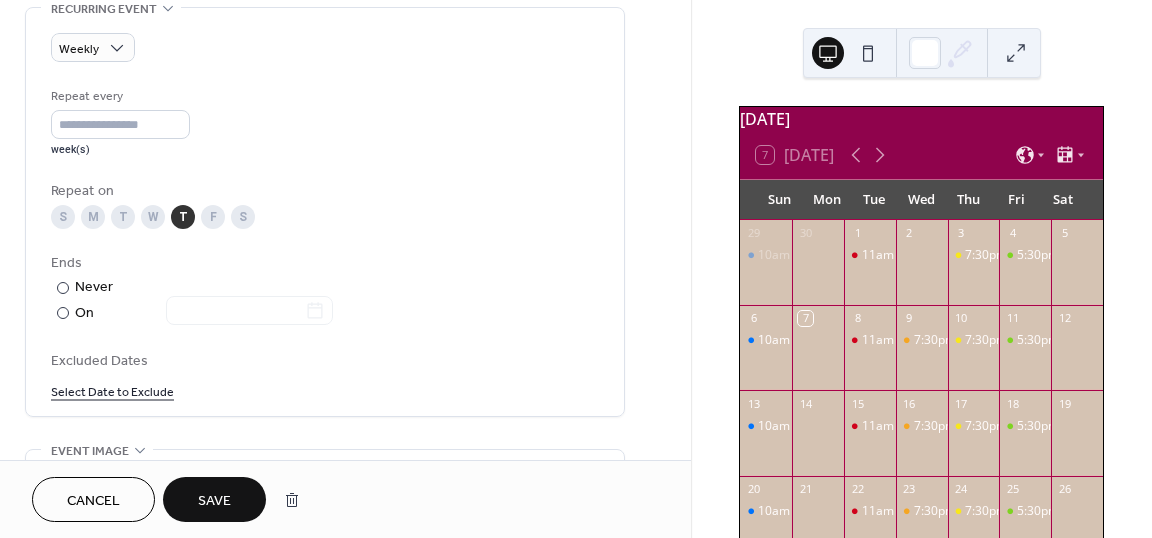 scroll, scrollTop: 1015, scrollLeft: 0, axis: vertical 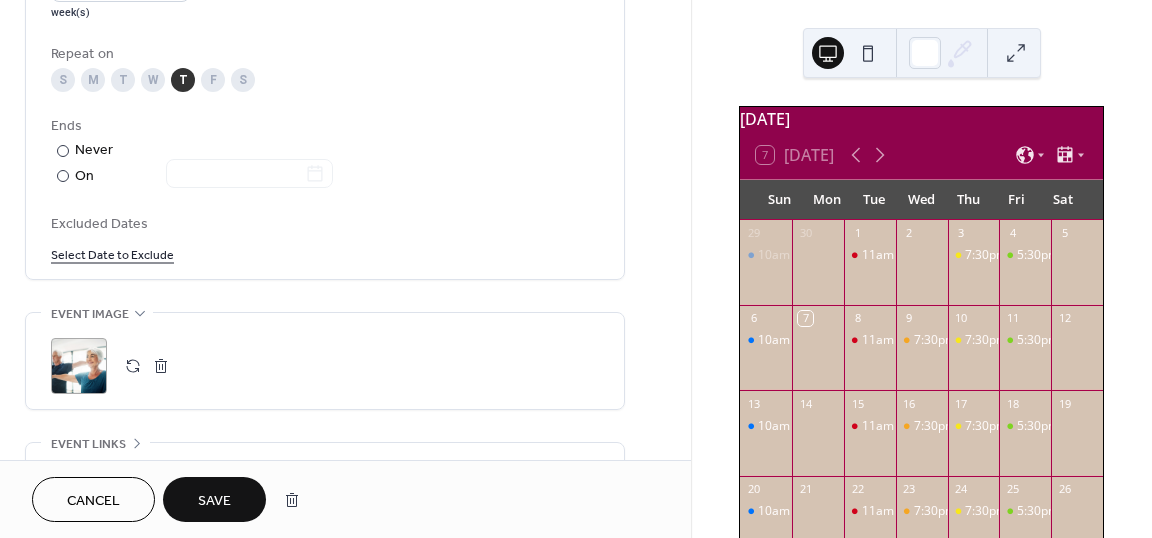 click on "Save" at bounding box center (214, 501) 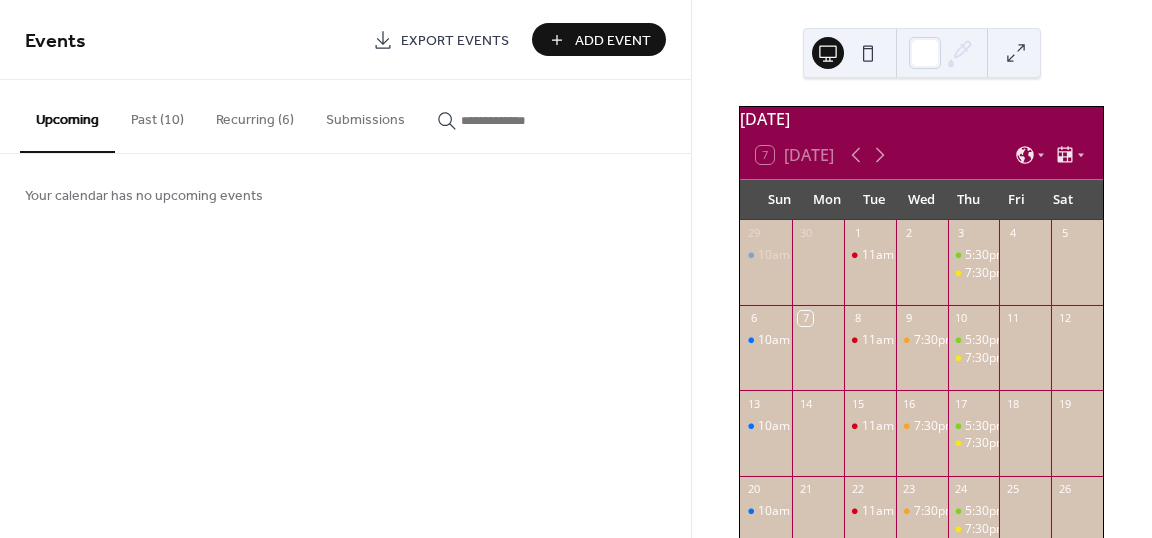 click on "Recurring  (6)" at bounding box center [255, 115] 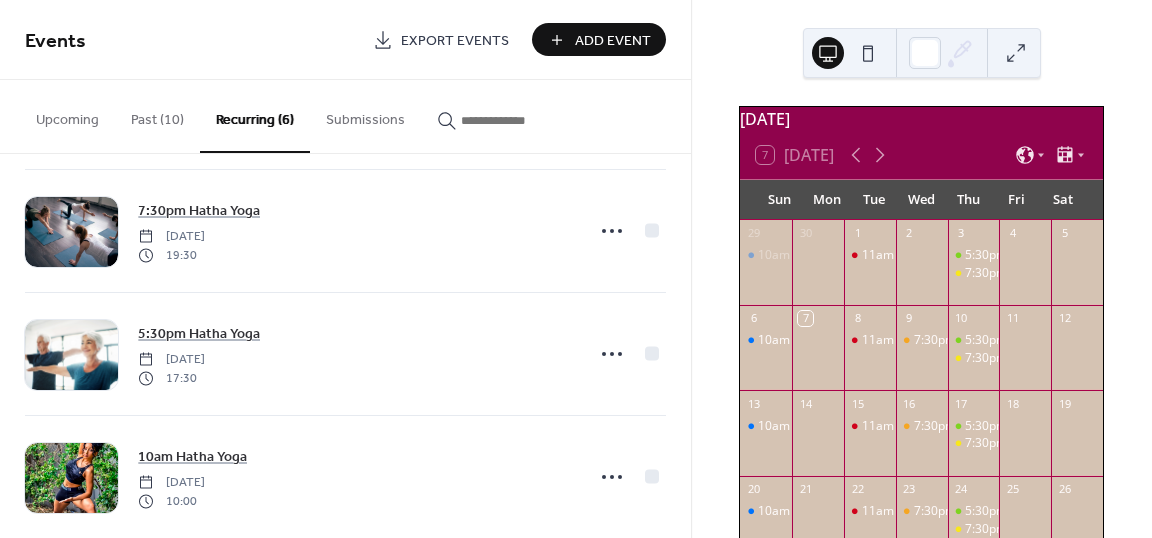 scroll, scrollTop: 413, scrollLeft: 0, axis: vertical 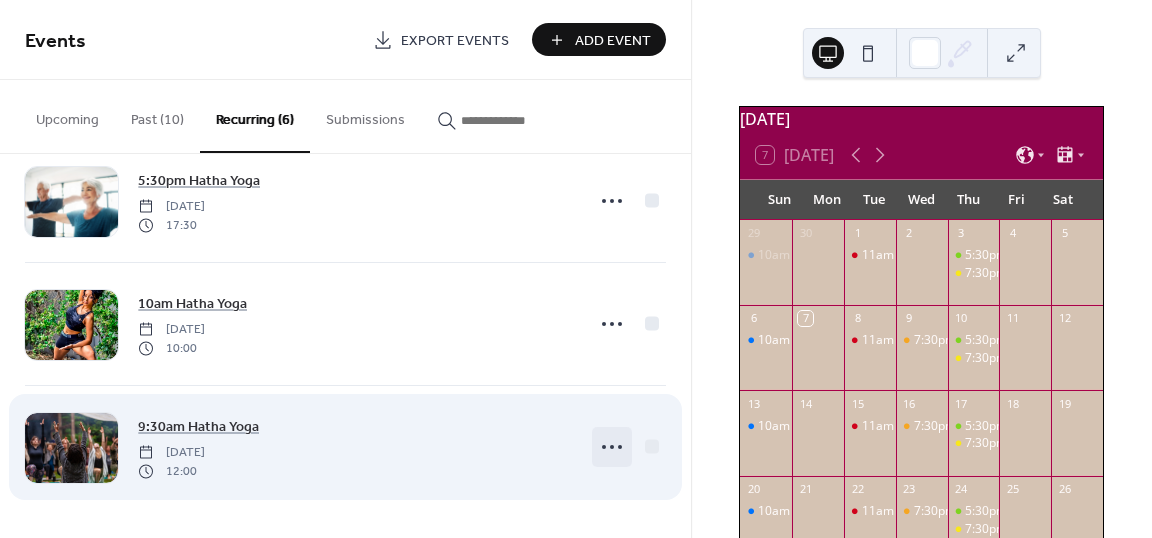 click 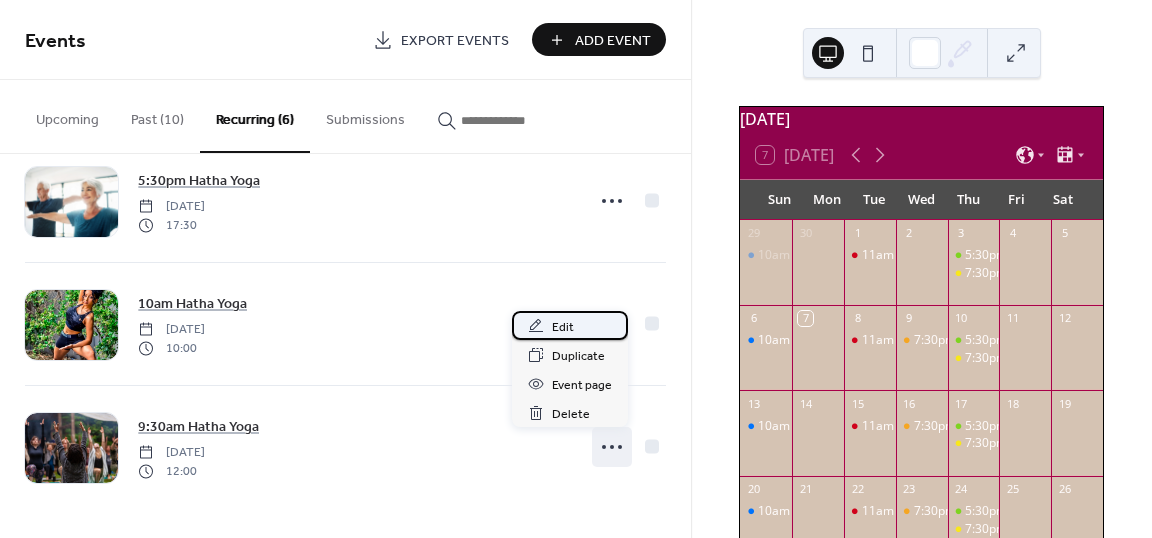 click on "Edit" at bounding box center [563, 327] 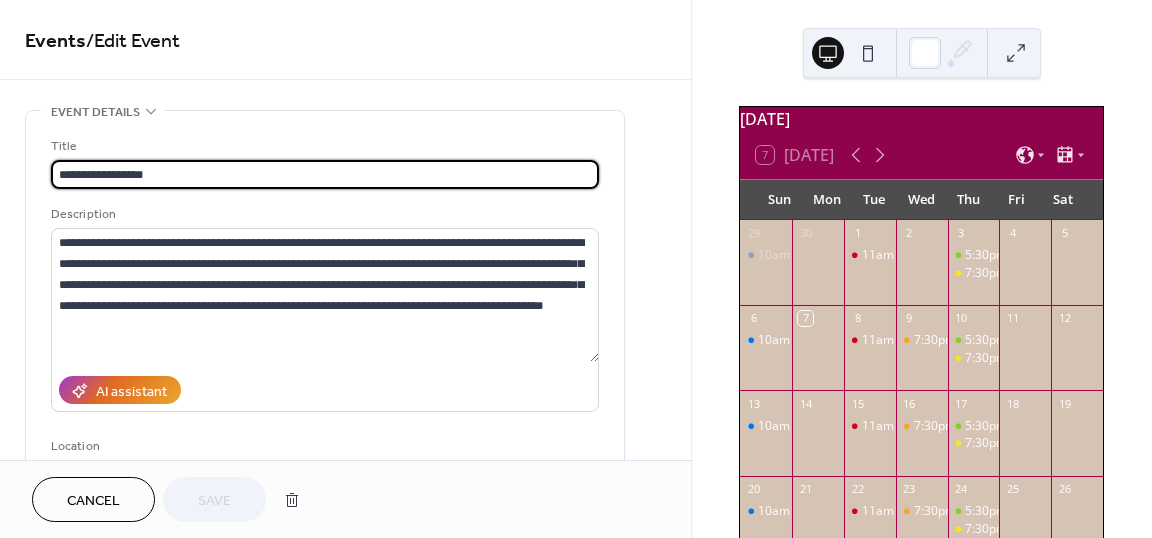 drag, startPoint x: 79, startPoint y: 171, endPoint x: 1, endPoint y: 171, distance: 78 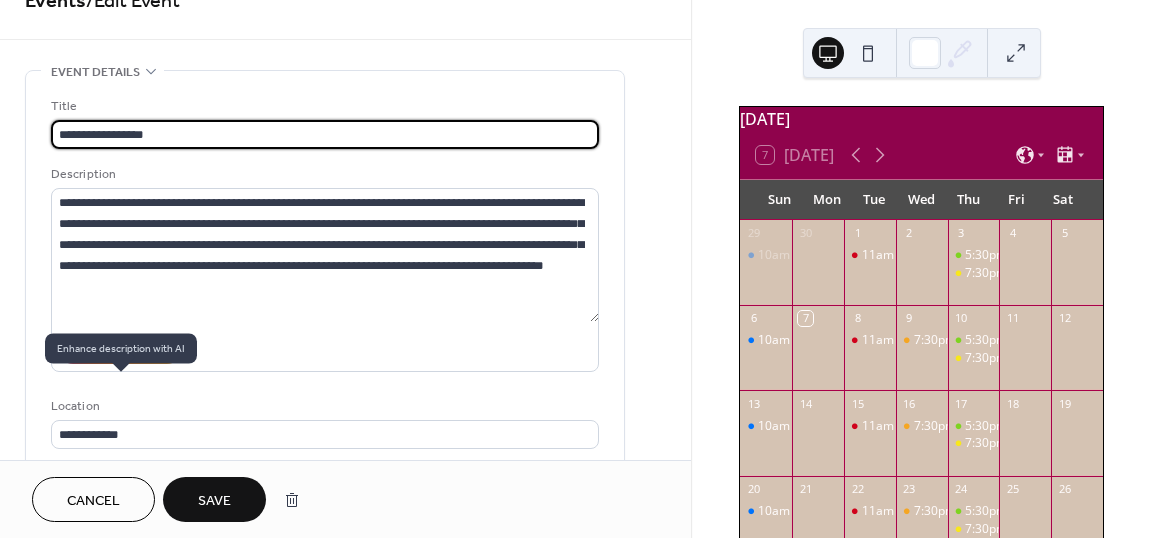 scroll, scrollTop: 33, scrollLeft: 0, axis: vertical 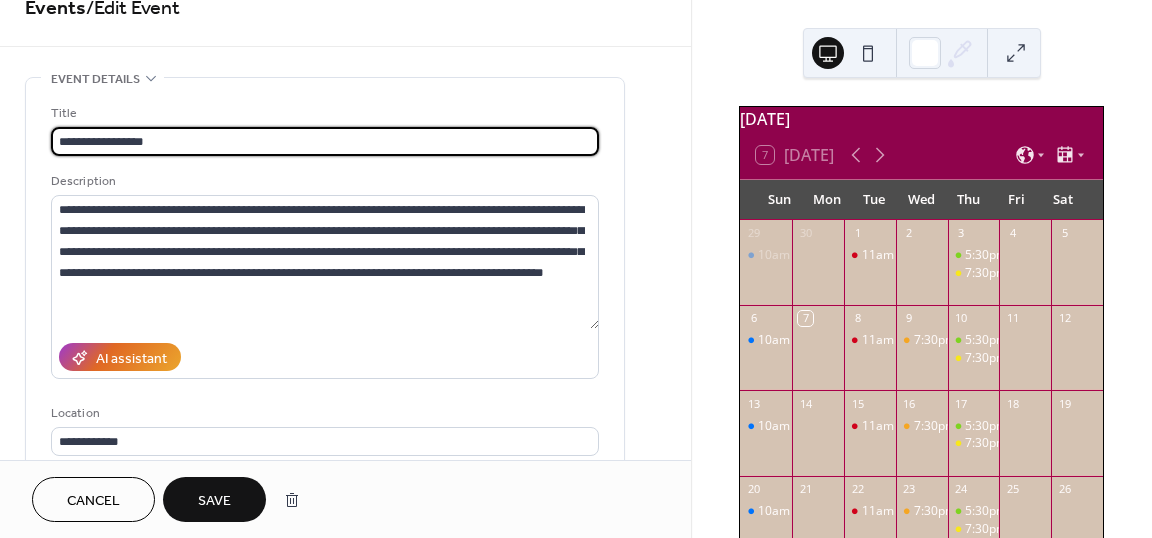 click on "**********" at bounding box center (325, 141) 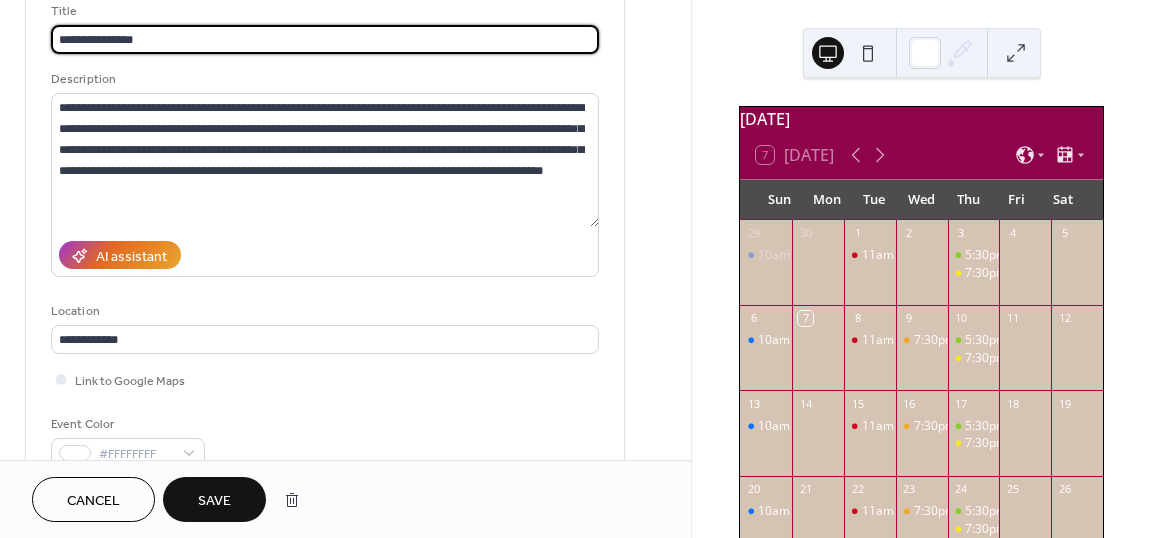 scroll, scrollTop: 131, scrollLeft: 0, axis: vertical 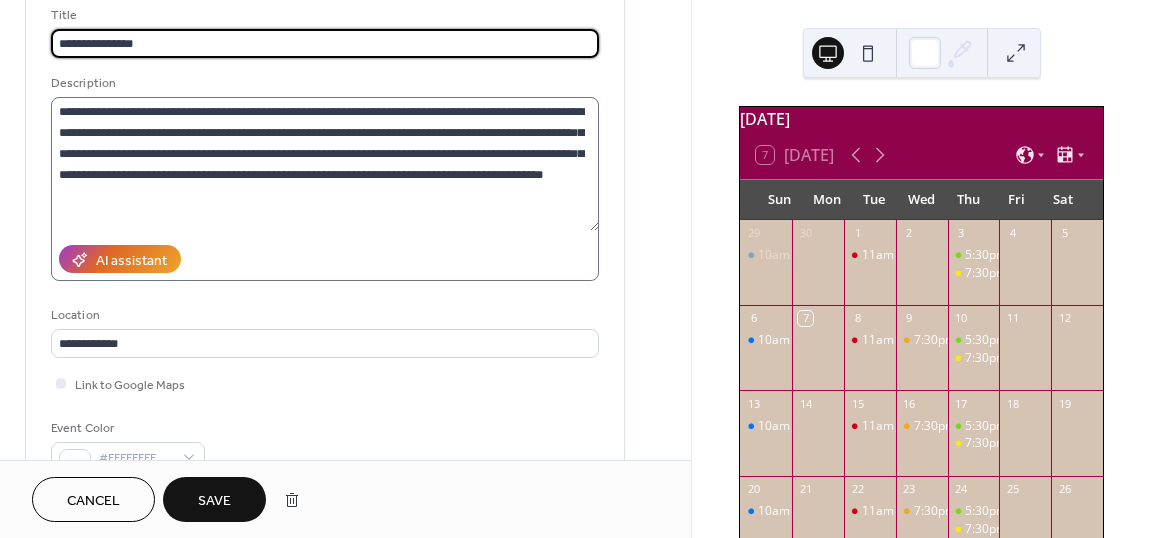 type on "**********" 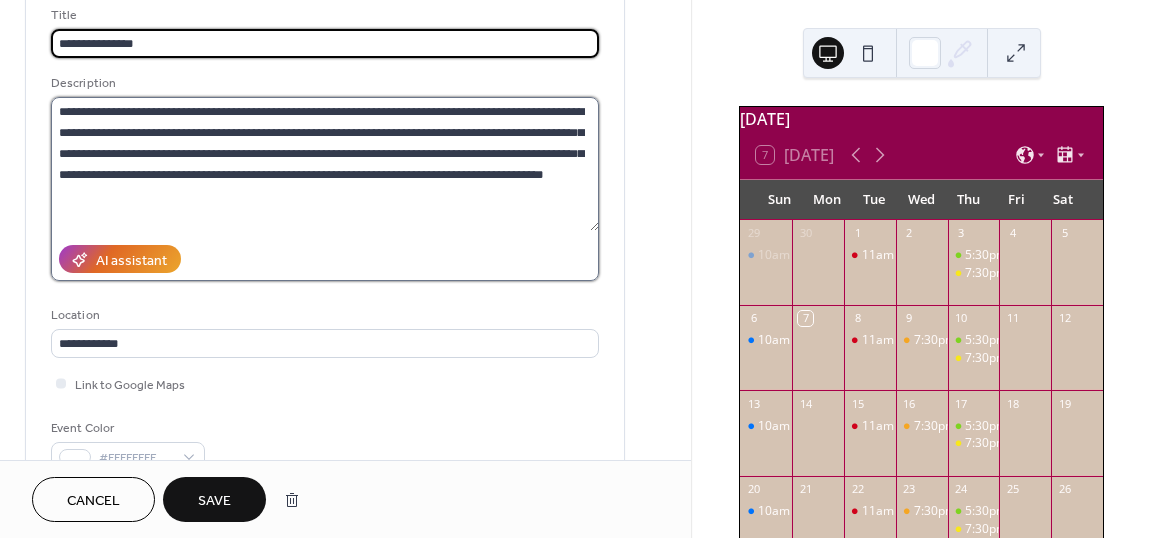 click on "**********" at bounding box center (325, 164) 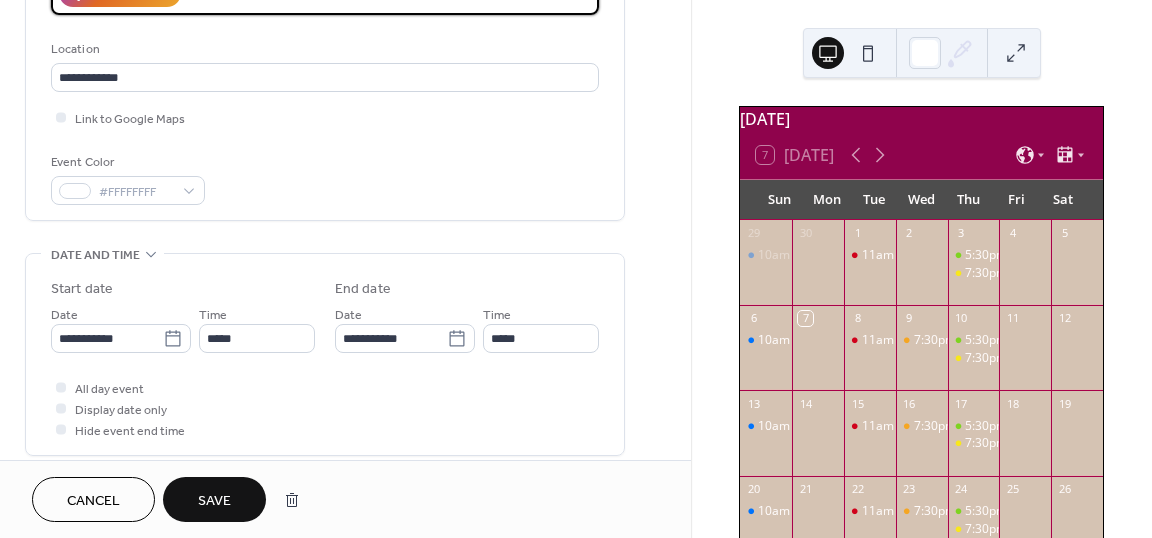 scroll, scrollTop: 342, scrollLeft: 0, axis: vertical 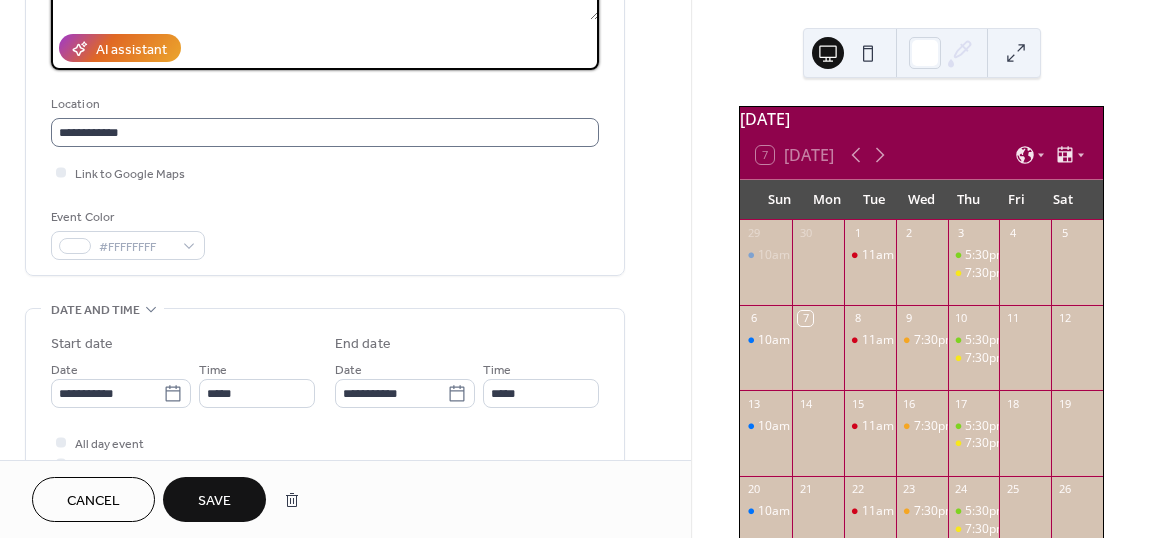 type on "**********" 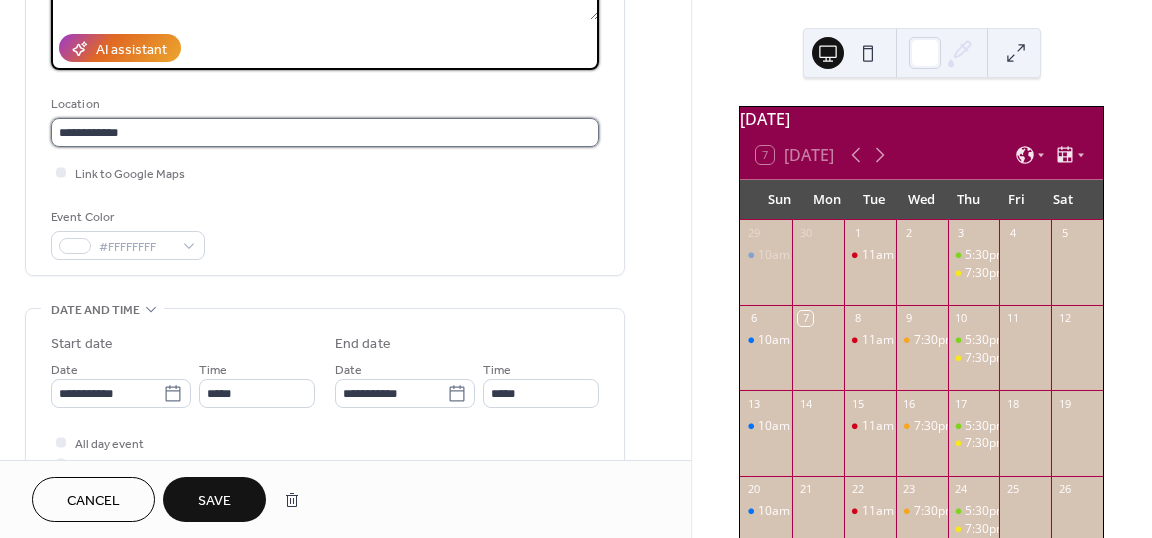click on "**********" at bounding box center (325, 132) 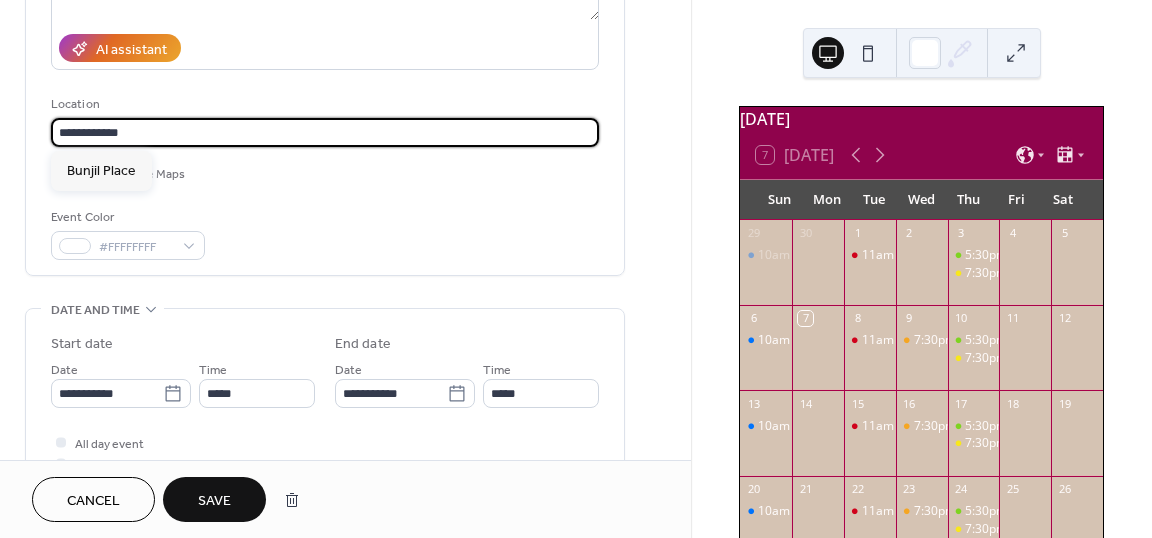drag, startPoint x: 58, startPoint y: 132, endPoint x: 45, endPoint y: 132, distance: 13 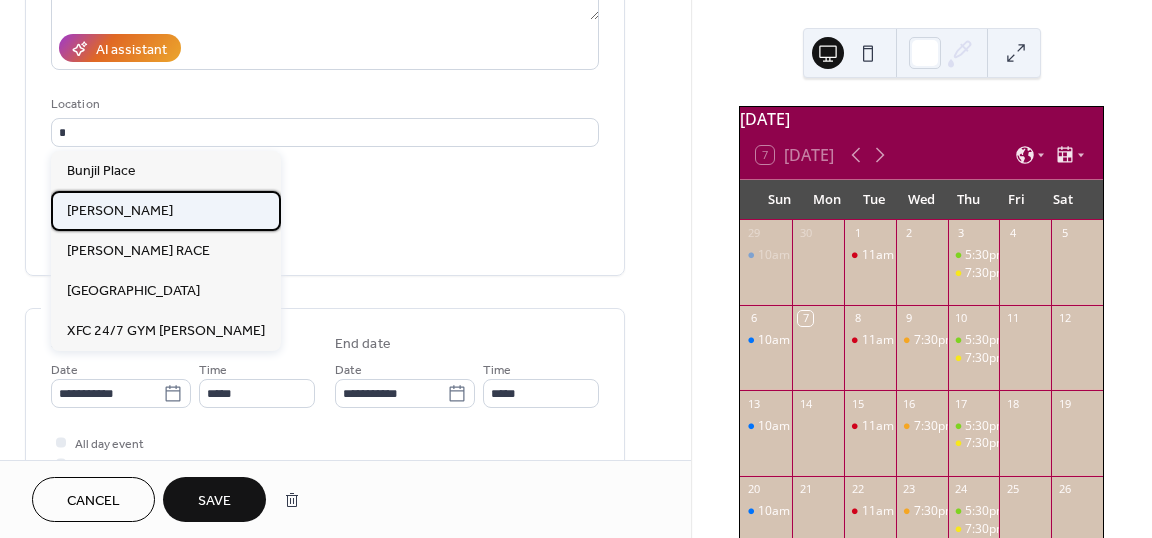 click on "Casey ARC" at bounding box center [120, 211] 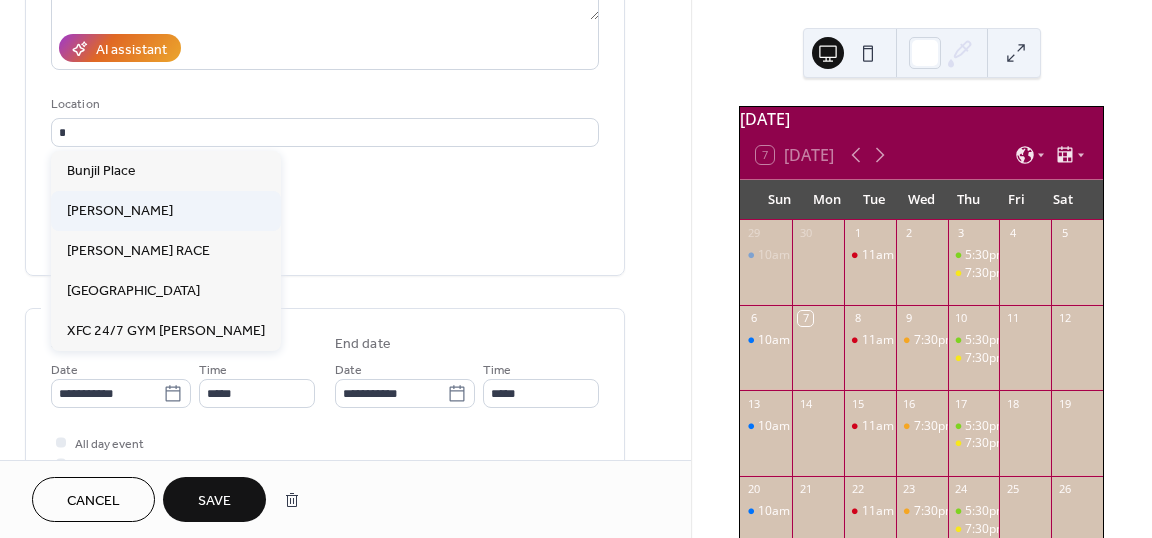 type on "*********" 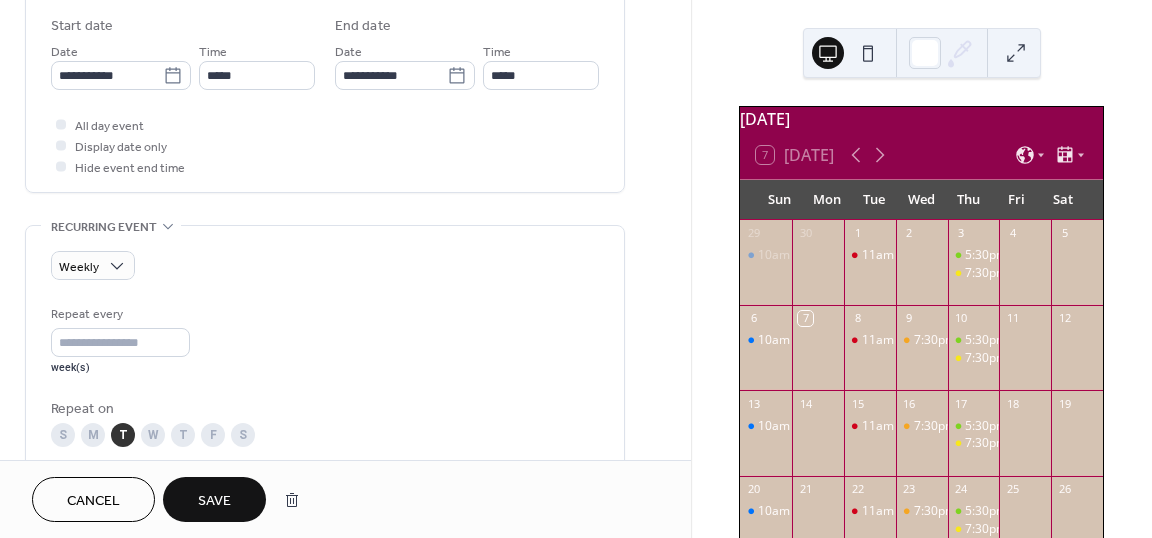 scroll, scrollTop: 659, scrollLeft: 0, axis: vertical 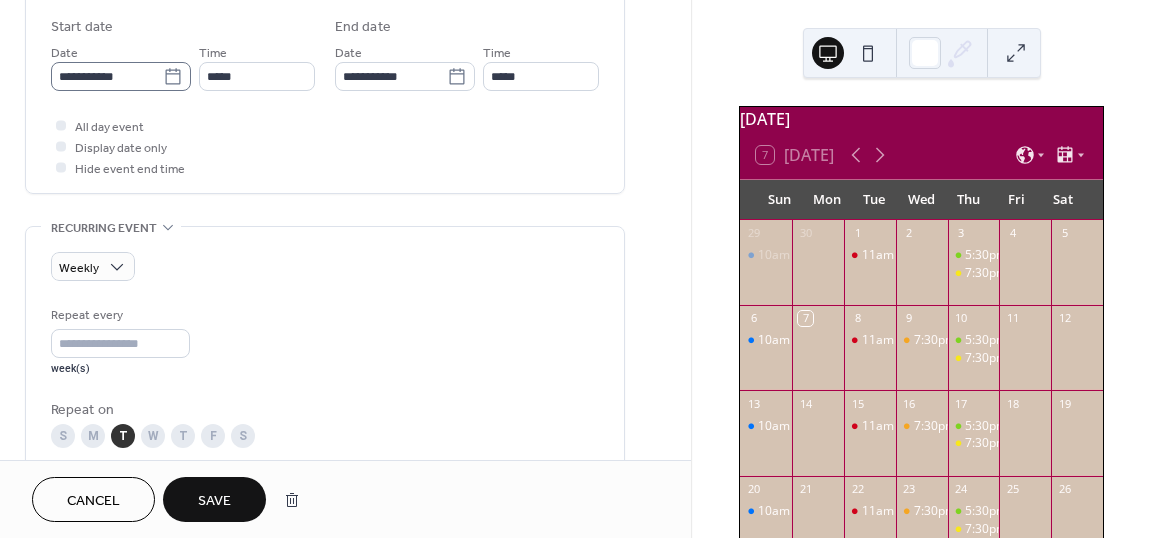 click 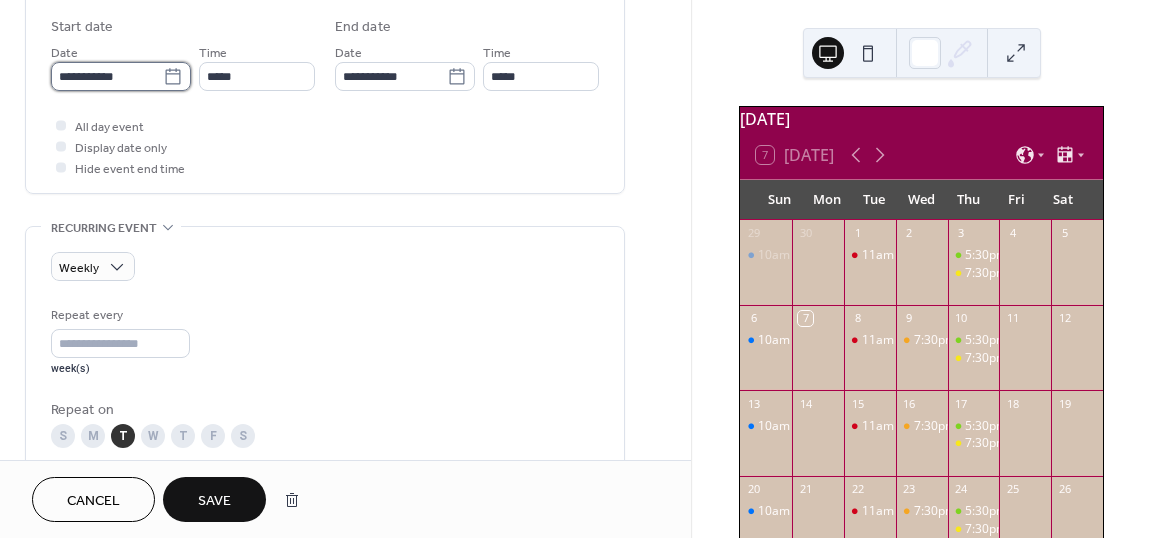 click on "**********" at bounding box center (107, 76) 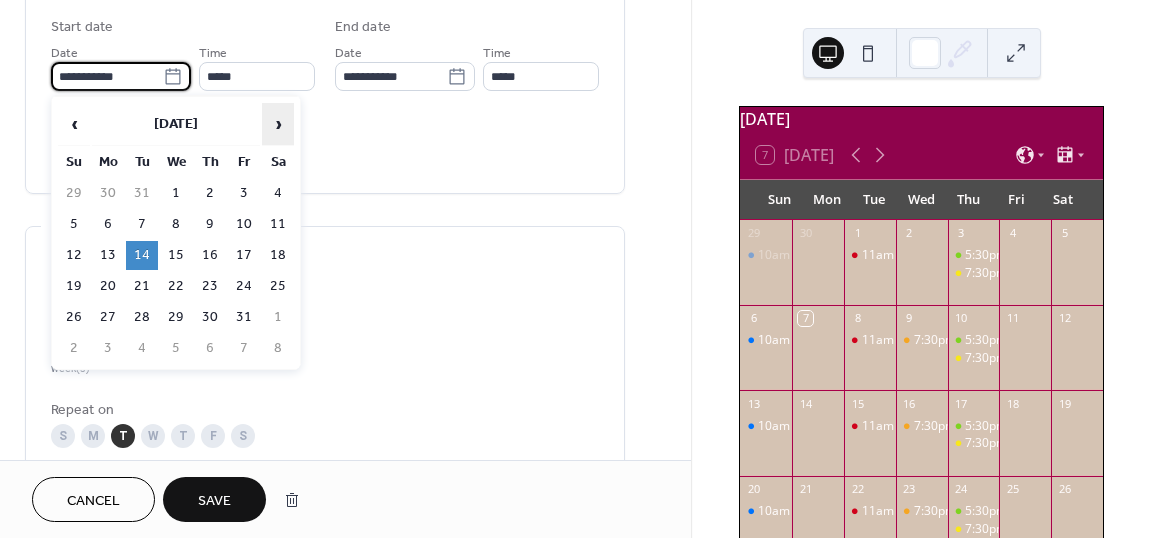 click on "›" at bounding box center (278, 124) 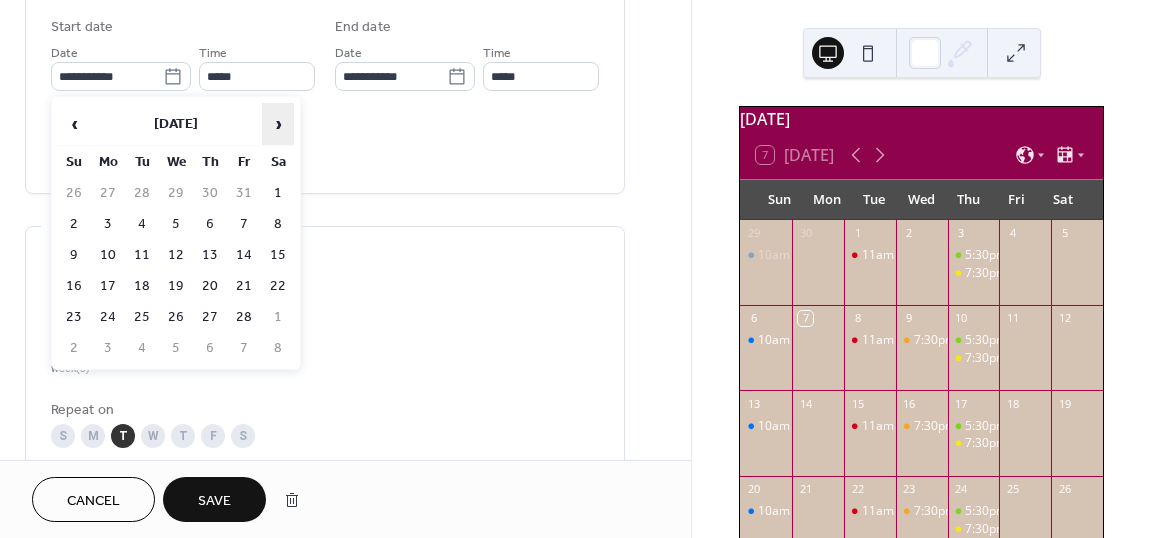 click on "›" at bounding box center [278, 124] 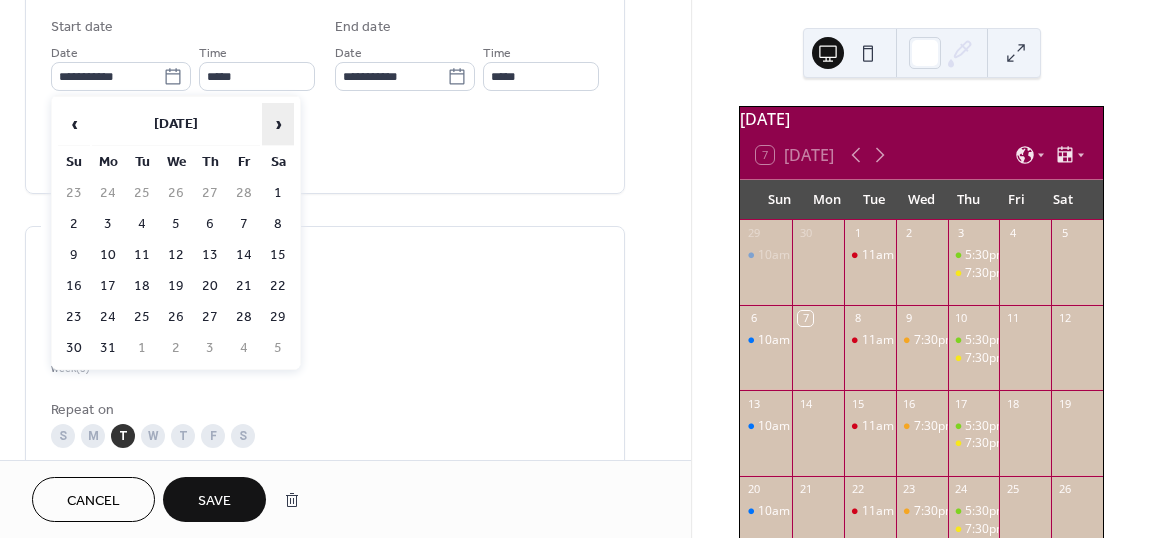 click on "›" at bounding box center (278, 124) 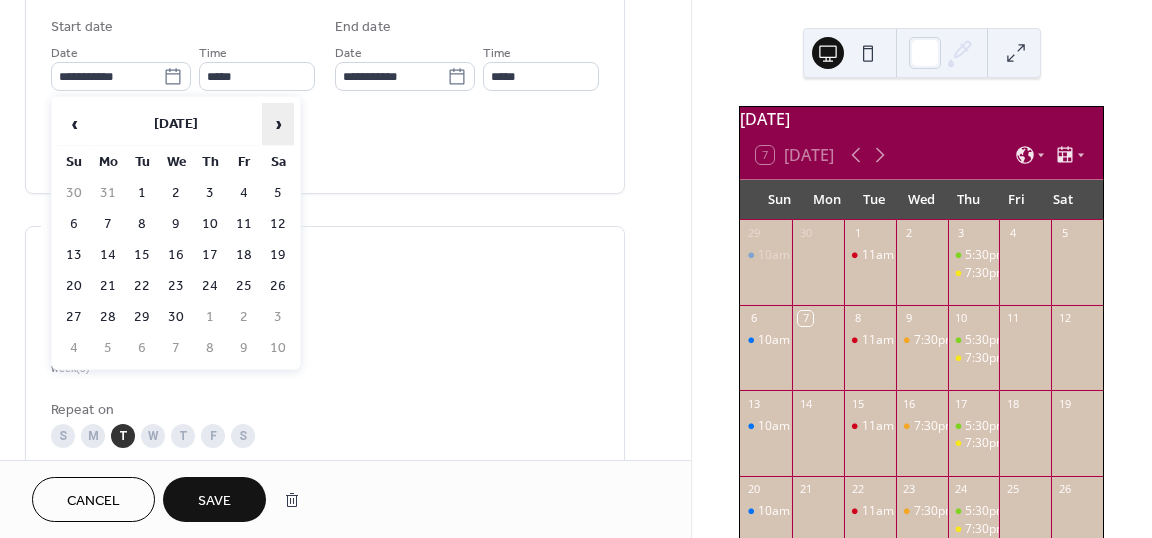 click on "›" at bounding box center [278, 124] 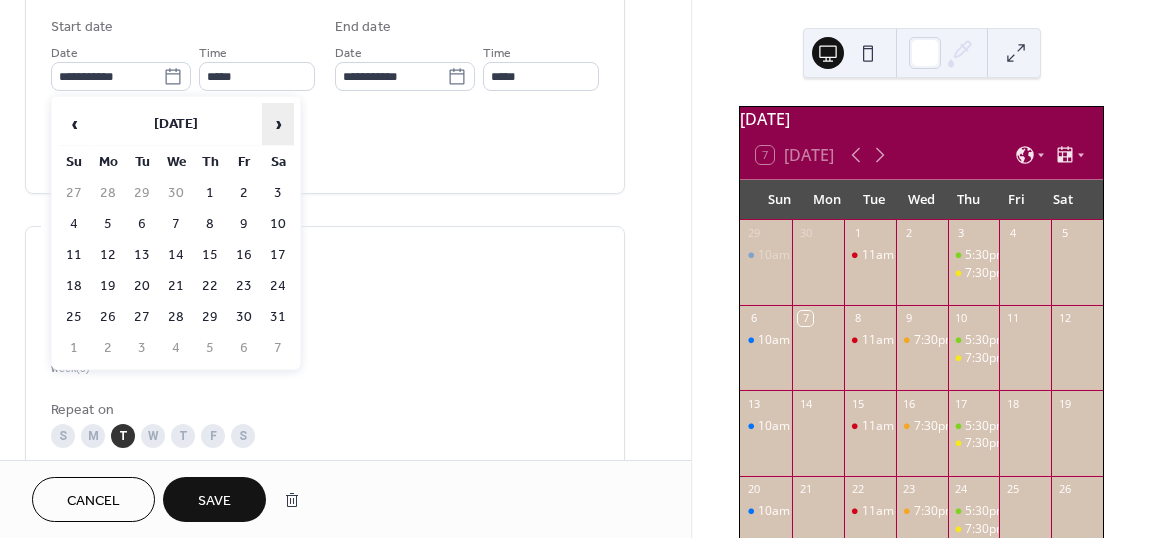 click on "›" at bounding box center [278, 124] 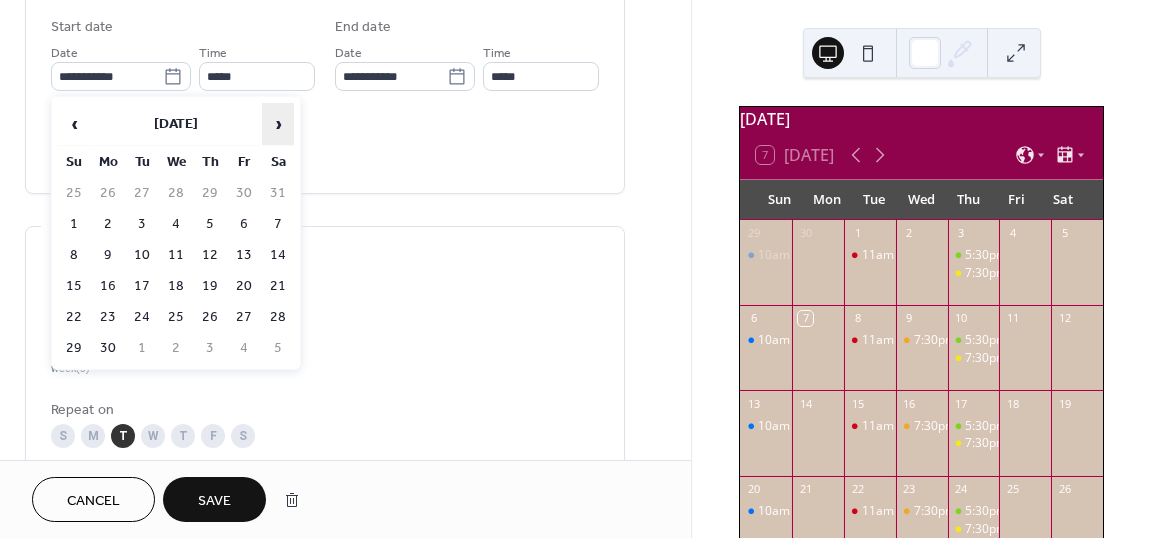 click on "›" at bounding box center (278, 124) 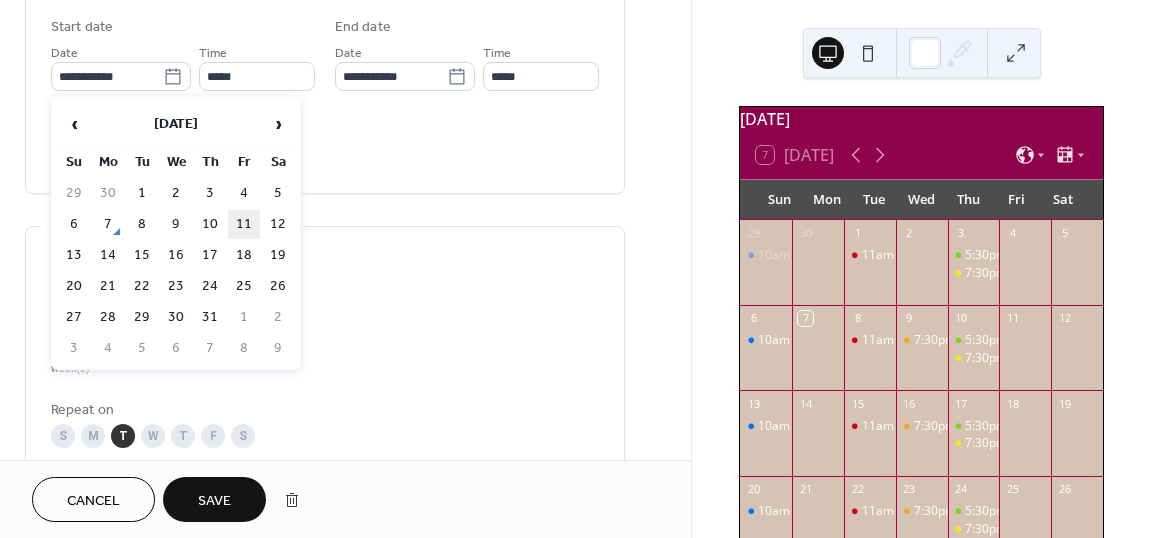click on "11" at bounding box center (244, 224) 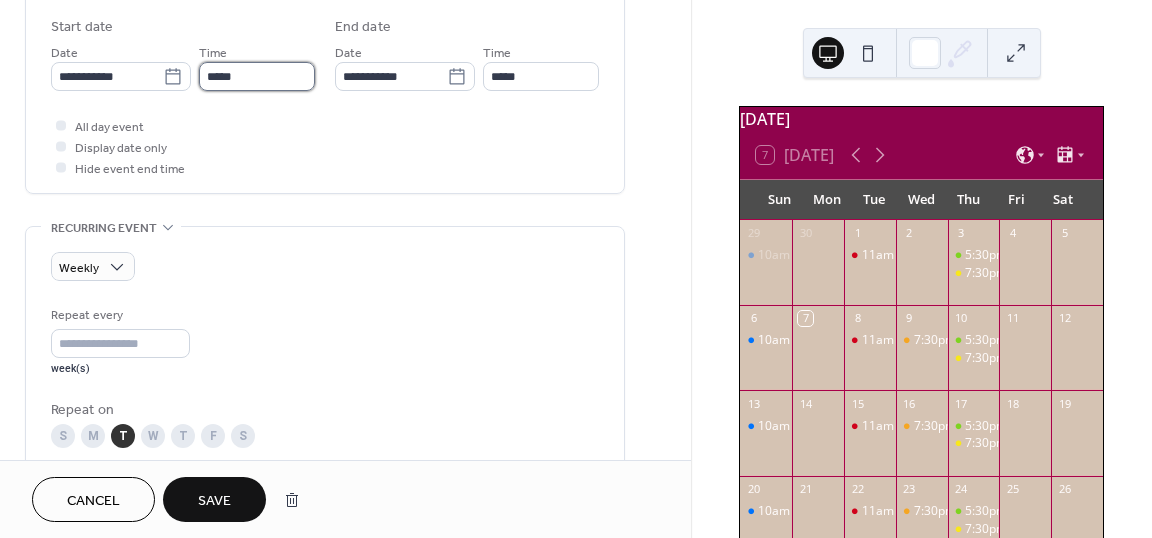 click on "*****" at bounding box center [257, 76] 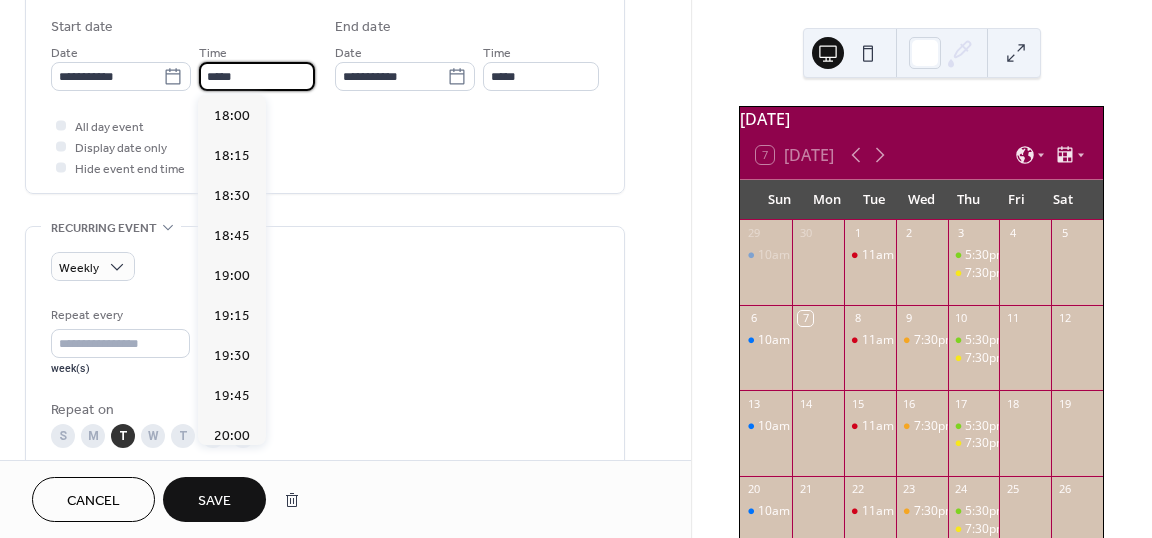 scroll, scrollTop: 2883, scrollLeft: 0, axis: vertical 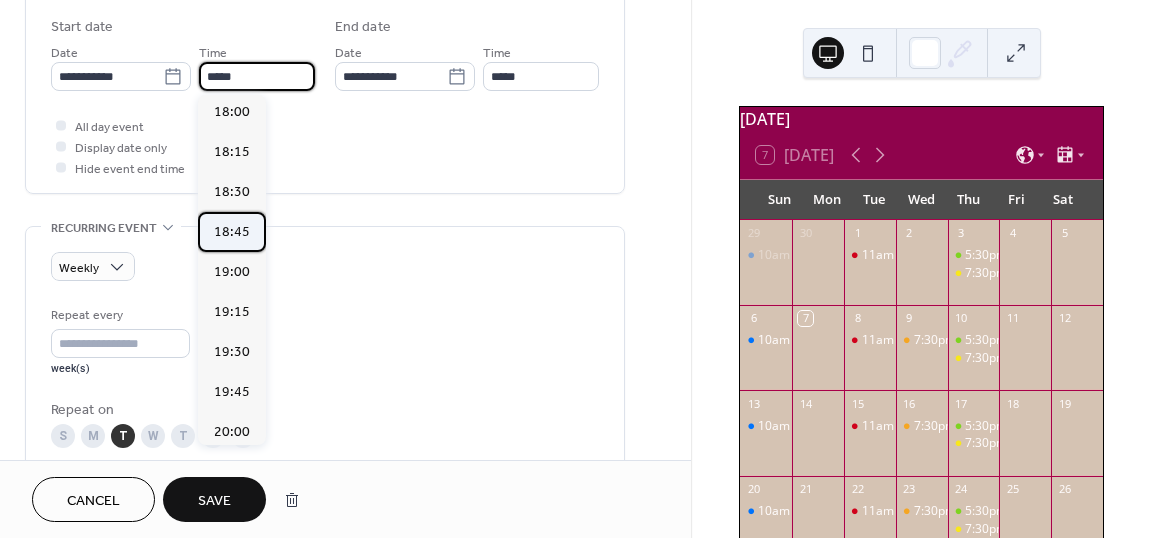 click on "18:45" at bounding box center (232, 232) 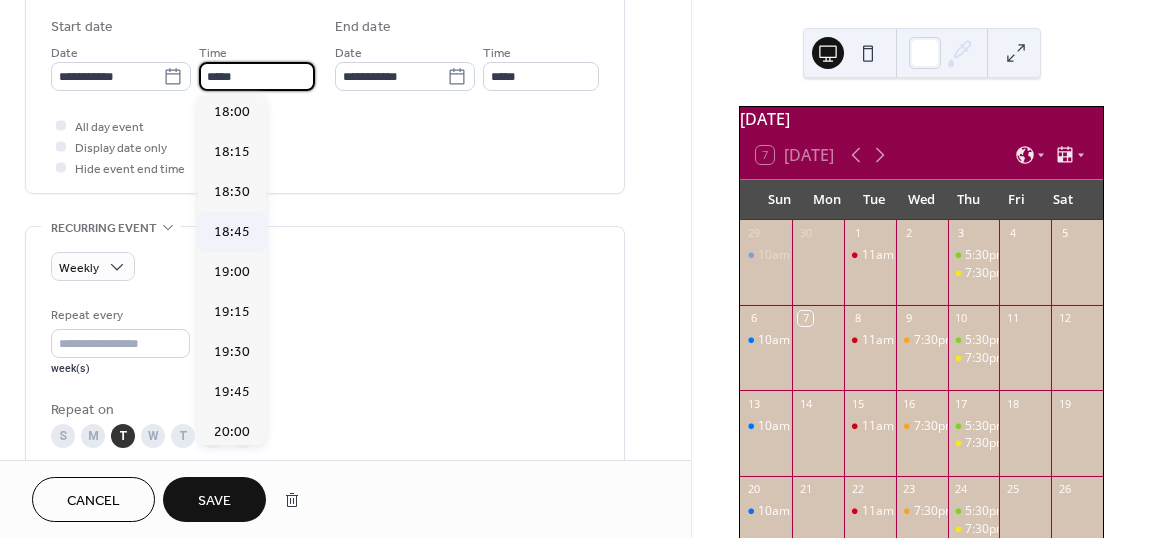 type on "*****" 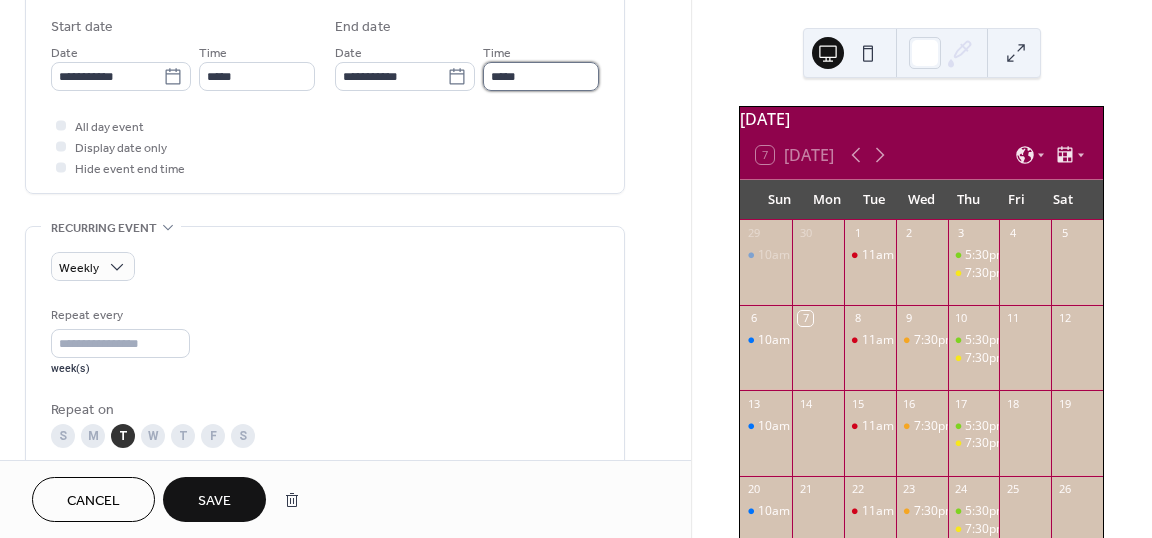 click on "*****" at bounding box center (541, 76) 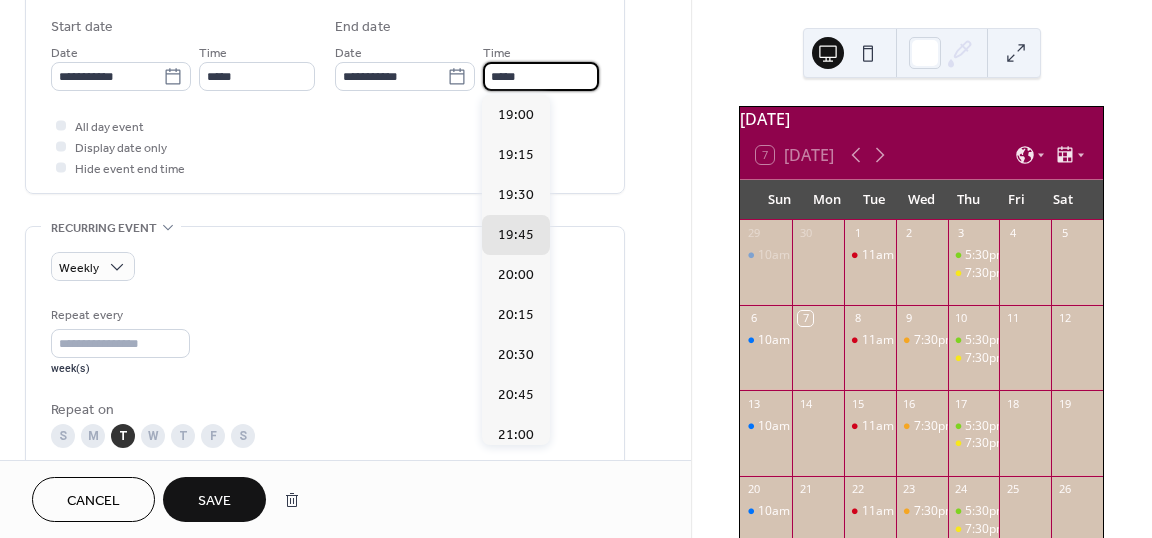 click on "*****" at bounding box center [541, 76] 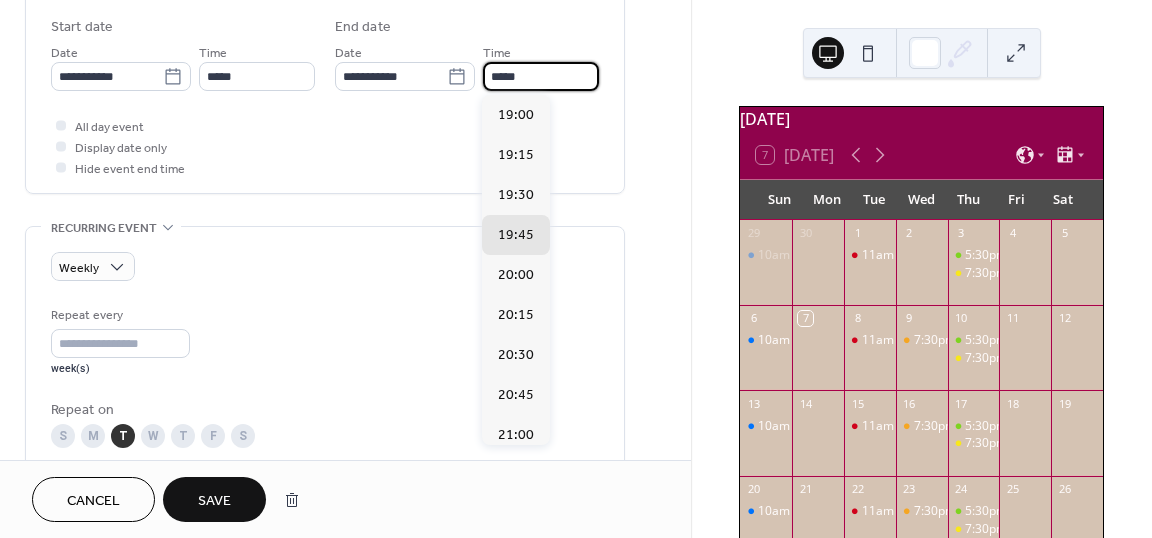 click on "All day event Display date only Hide event end time" at bounding box center (325, 146) 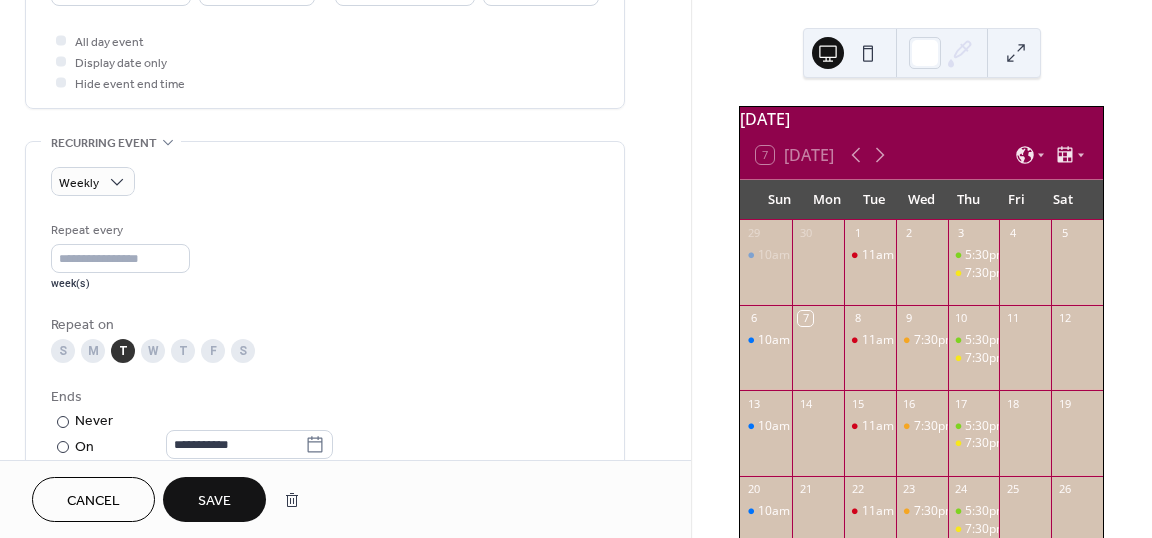 scroll, scrollTop: 849, scrollLeft: 0, axis: vertical 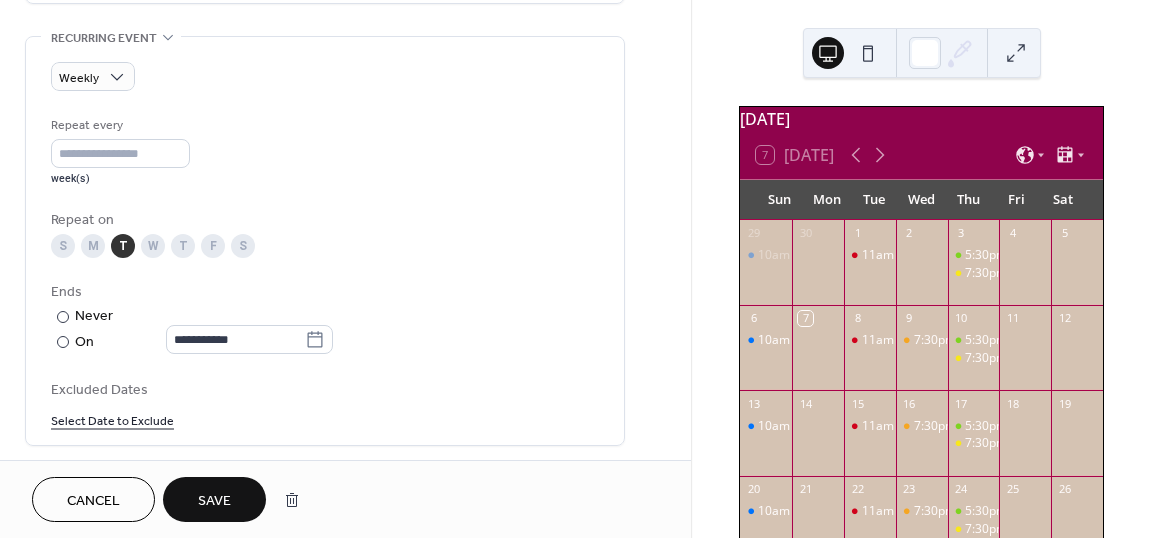 drag, startPoint x: 324, startPoint y: 146, endPoint x: 213, endPoint y: 249, distance: 151.42654 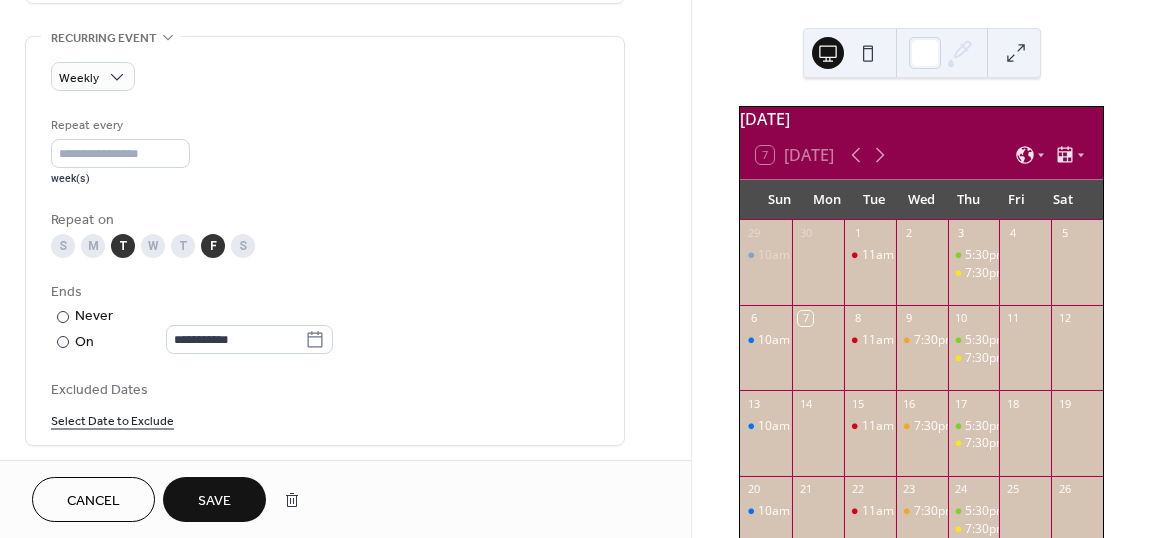 click on "T" at bounding box center [123, 246] 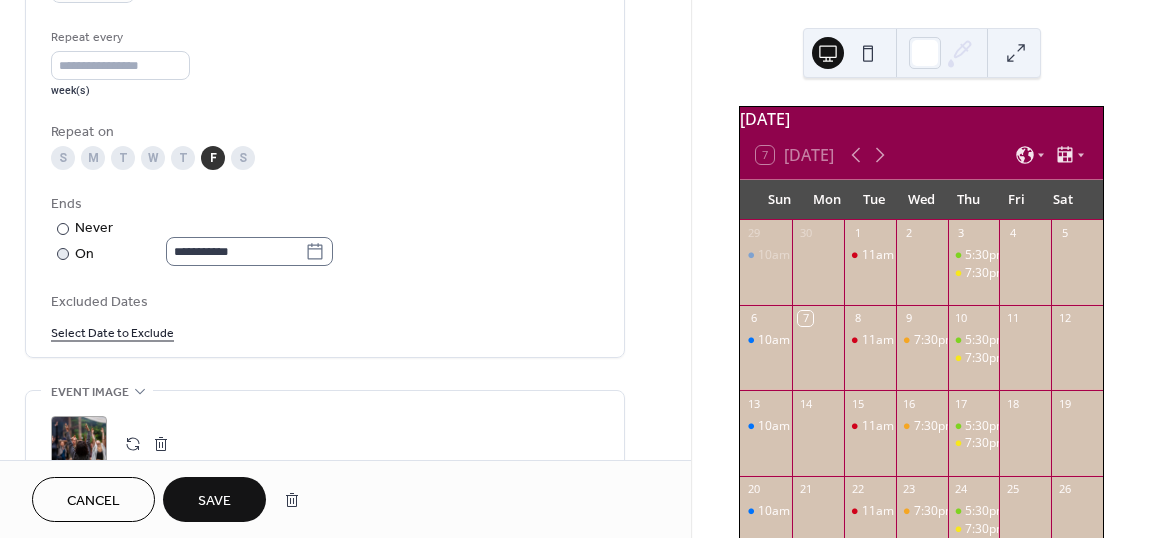 scroll, scrollTop: 940, scrollLeft: 0, axis: vertical 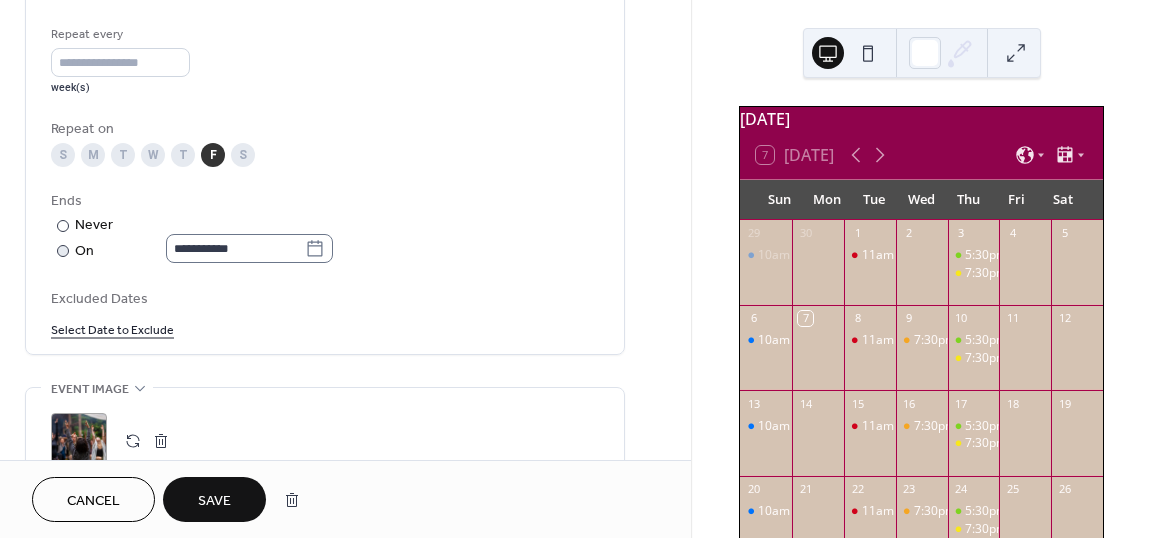 drag, startPoint x: 334, startPoint y: 245, endPoint x: 325, endPoint y: 252, distance: 11.401754 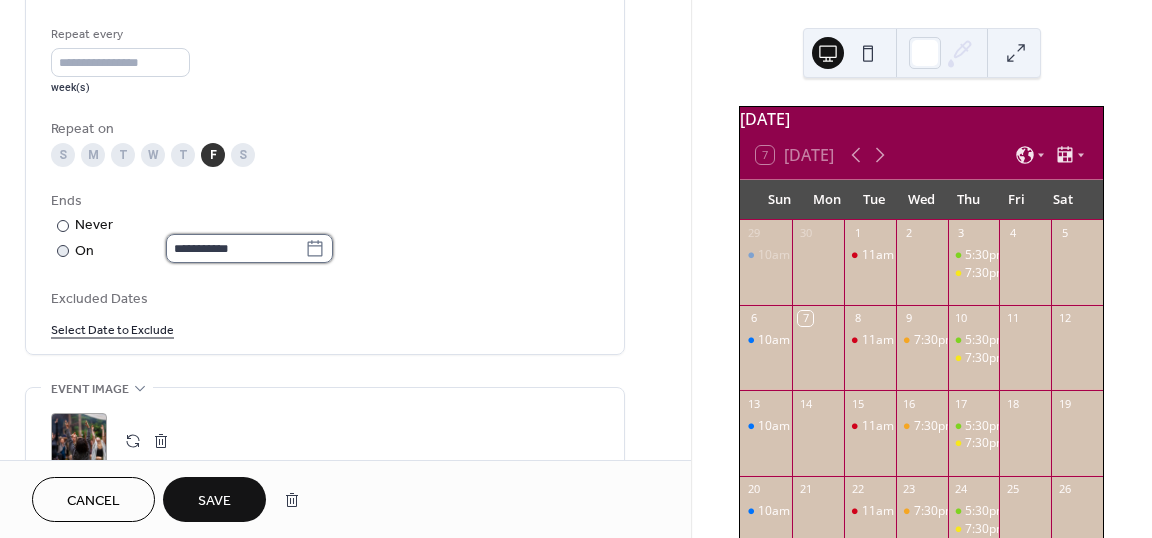 click on "**********" at bounding box center (235, 248) 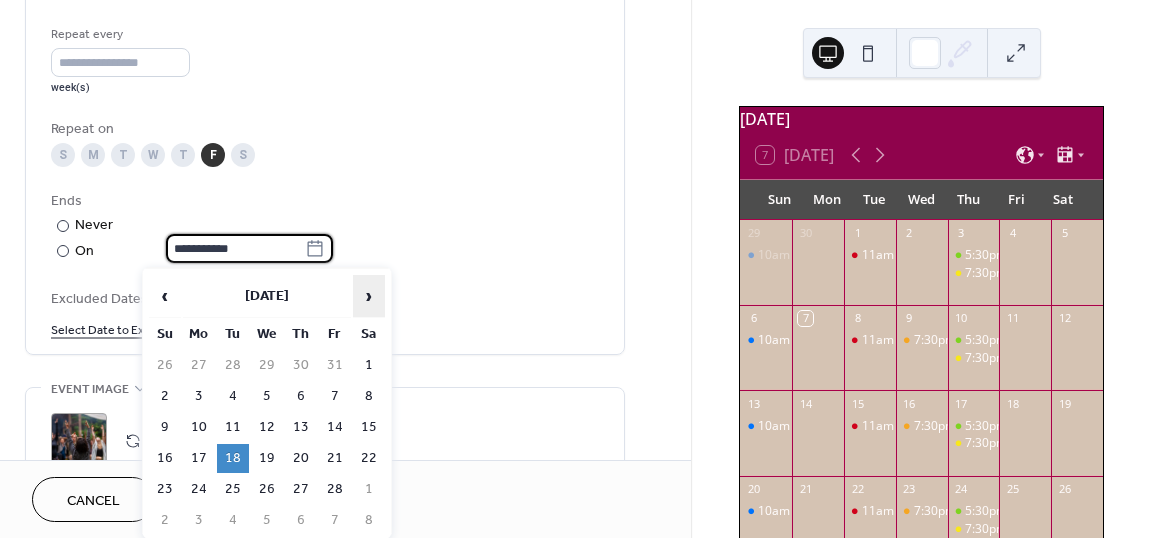 click on "›" at bounding box center [369, 296] 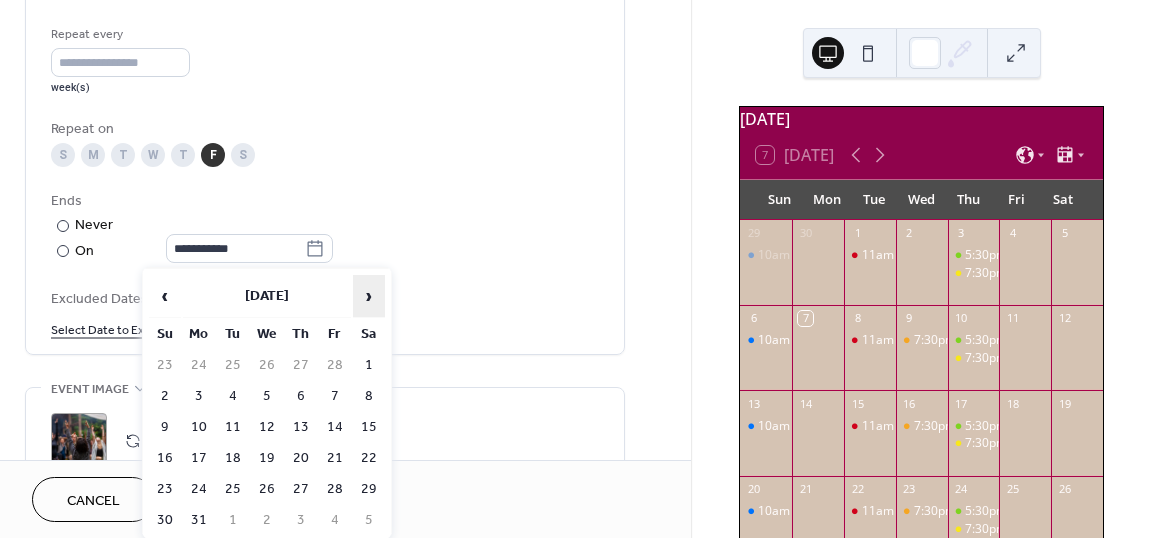 click on "›" at bounding box center (369, 296) 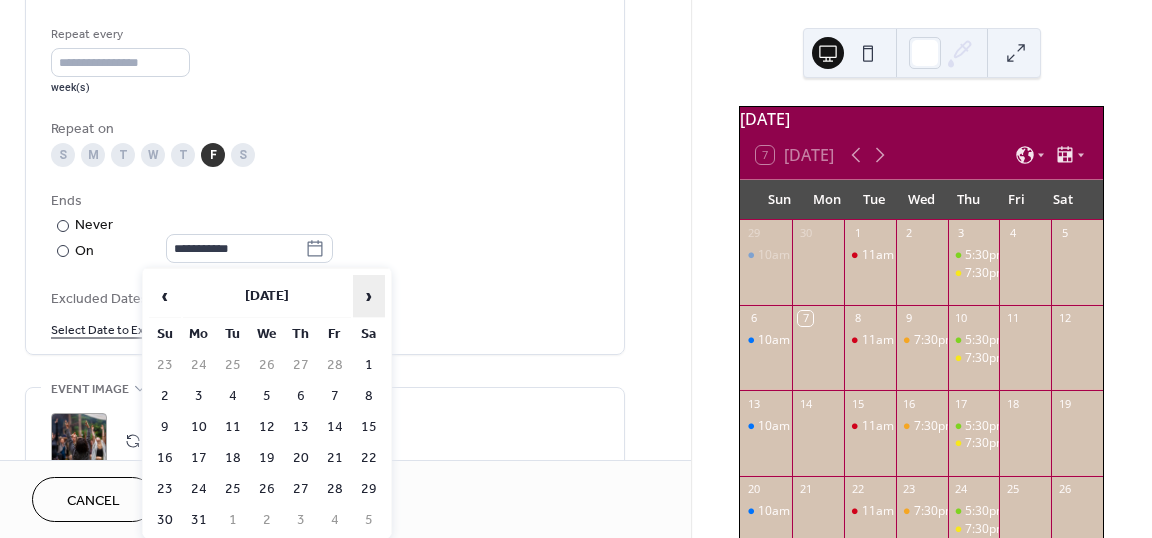 click on "›" at bounding box center [369, 296] 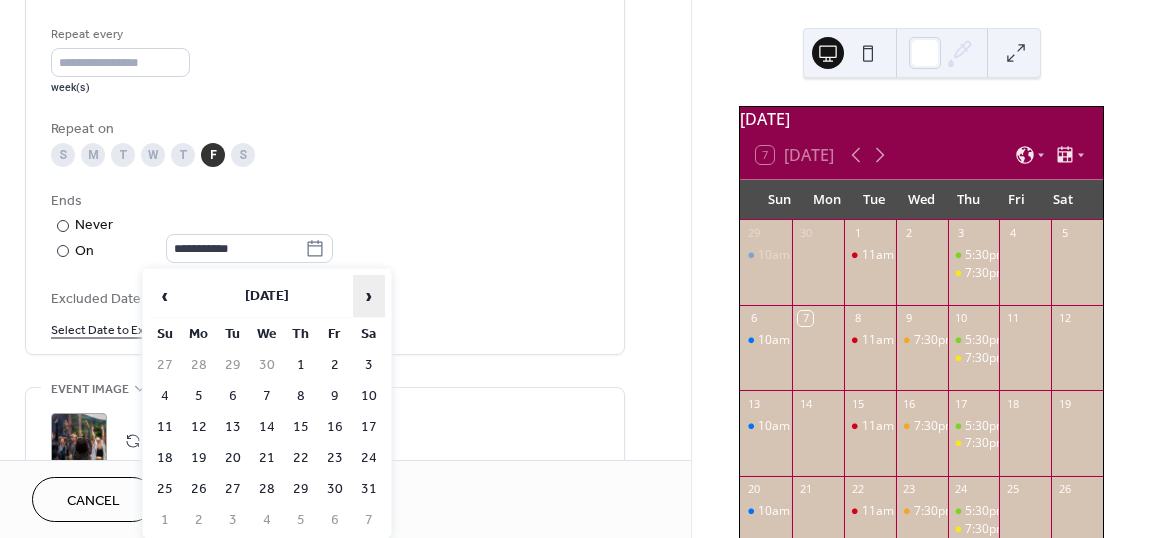 click on "›" at bounding box center [369, 296] 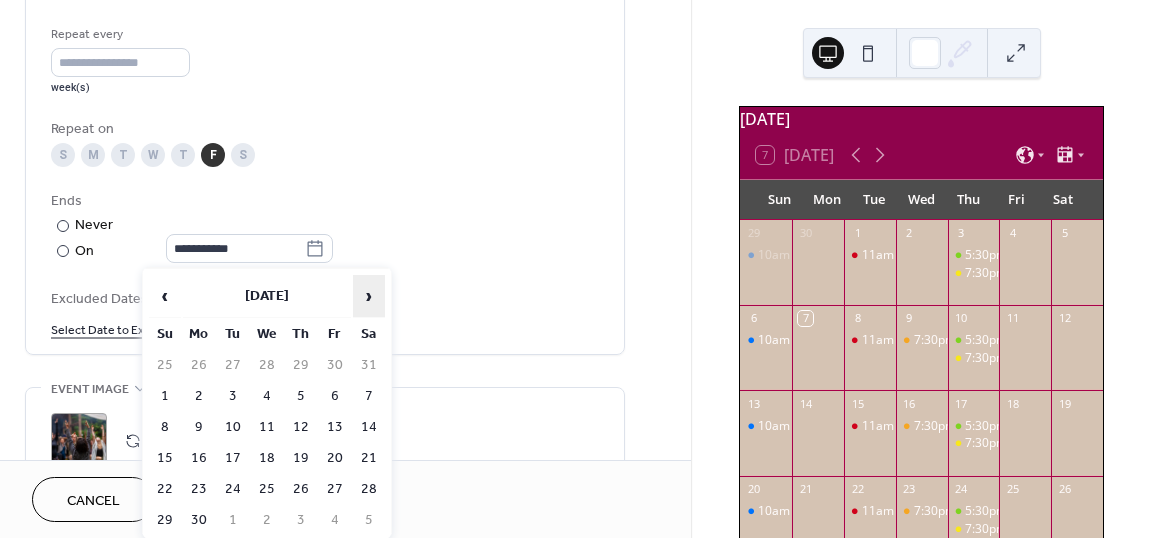 click on "›" at bounding box center [369, 296] 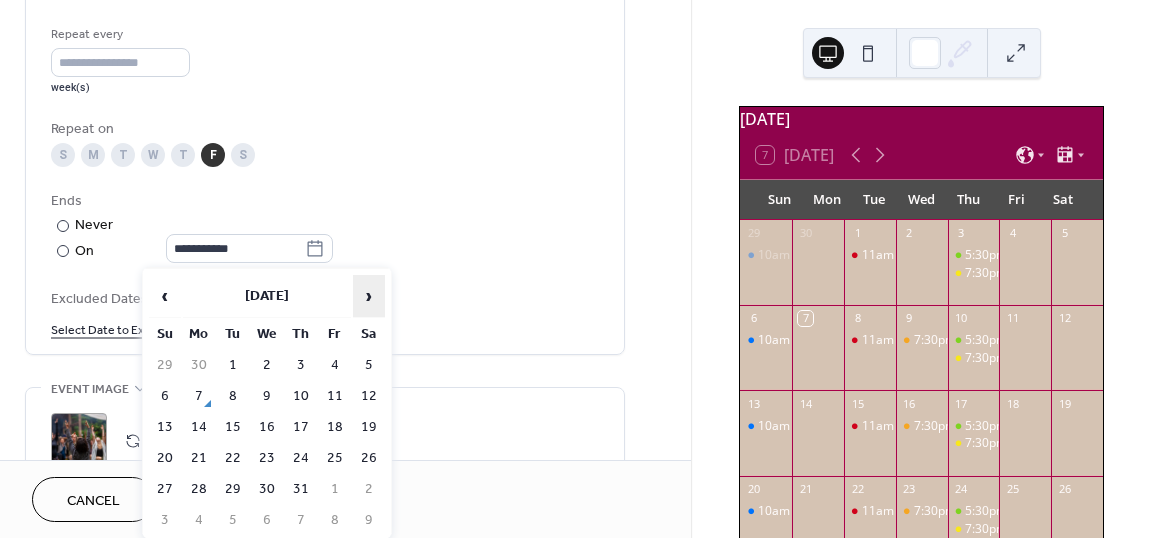 click on "›" at bounding box center (369, 296) 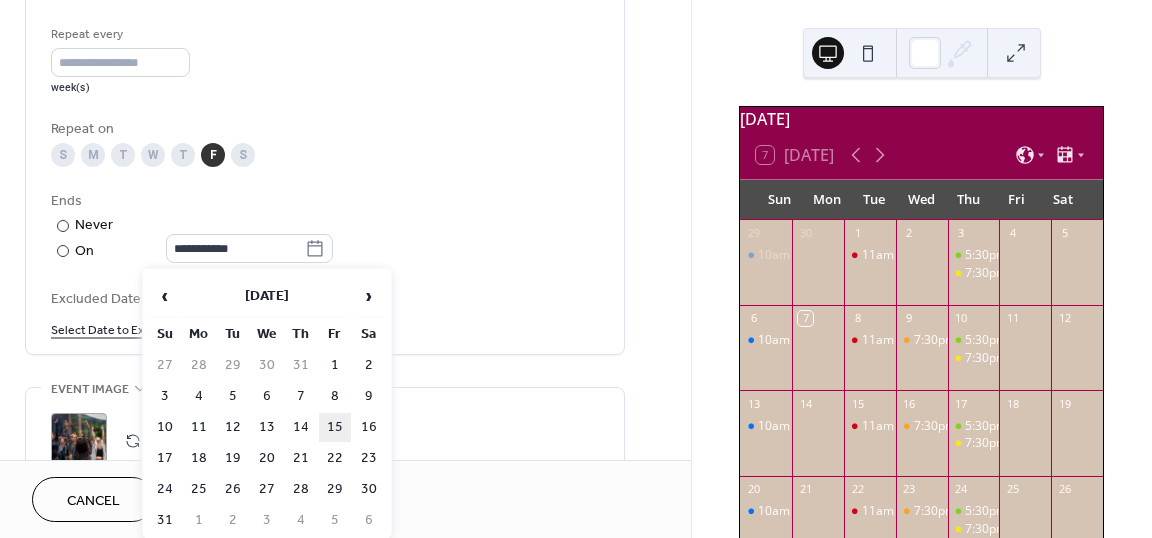 click on "15" at bounding box center (335, 427) 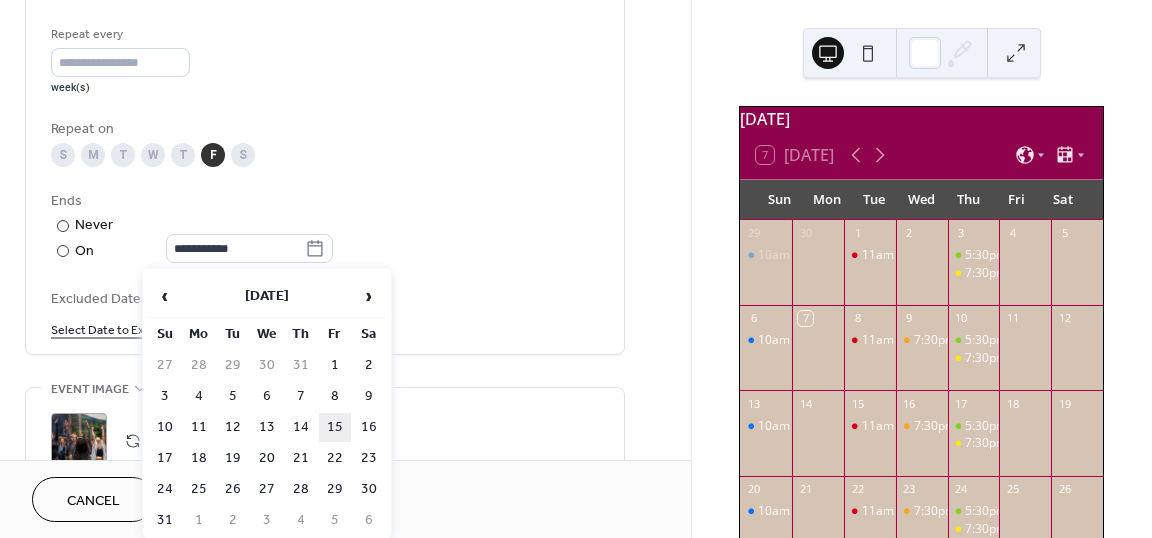 type on "**********" 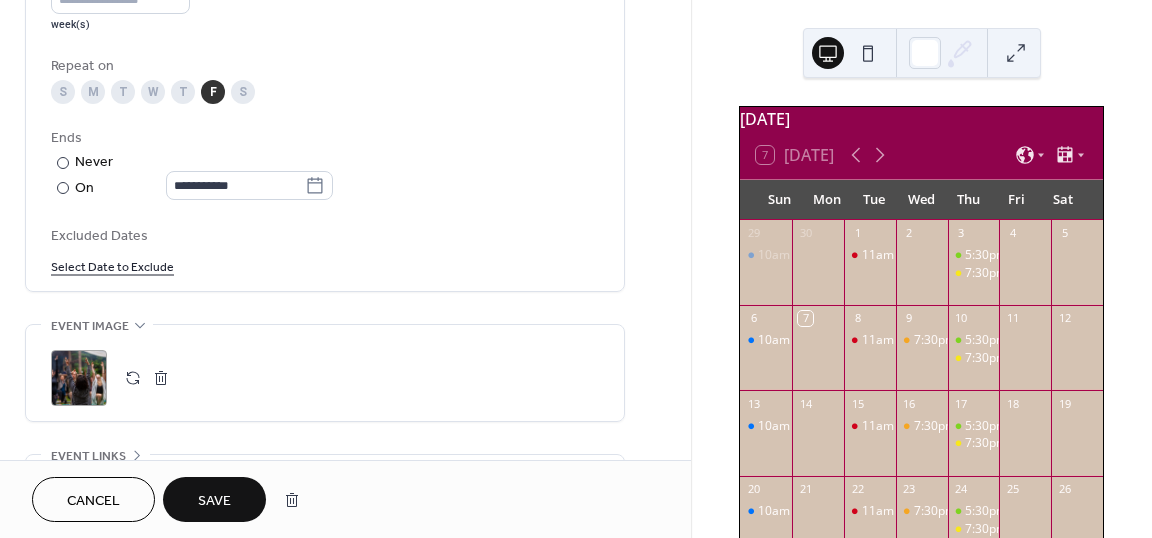 scroll, scrollTop: 1060, scrollLeft: 0, axis: vertical 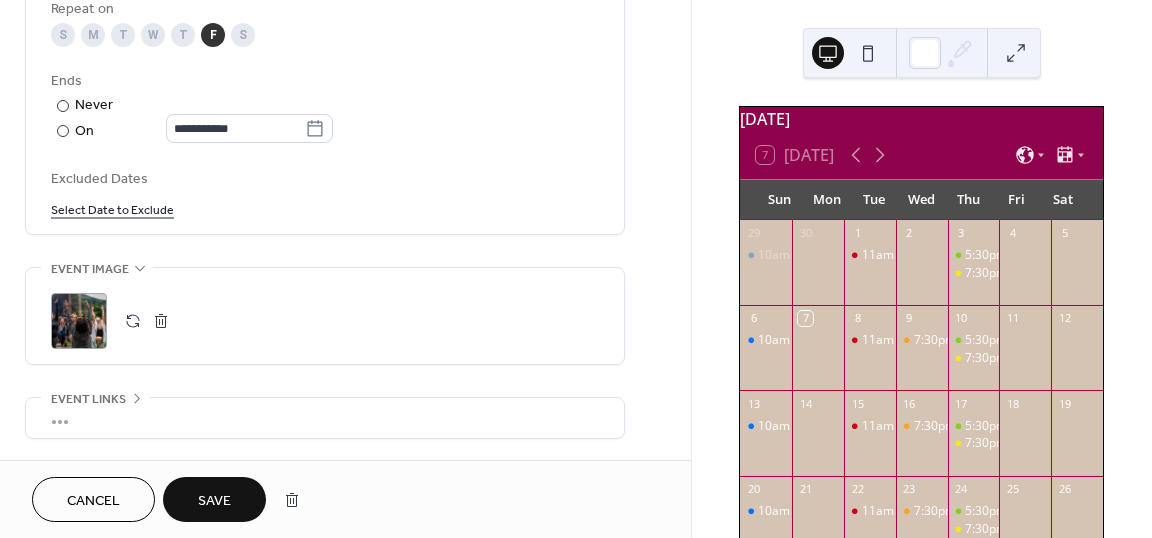 click on "Save" at bounding box center (214, 501) 